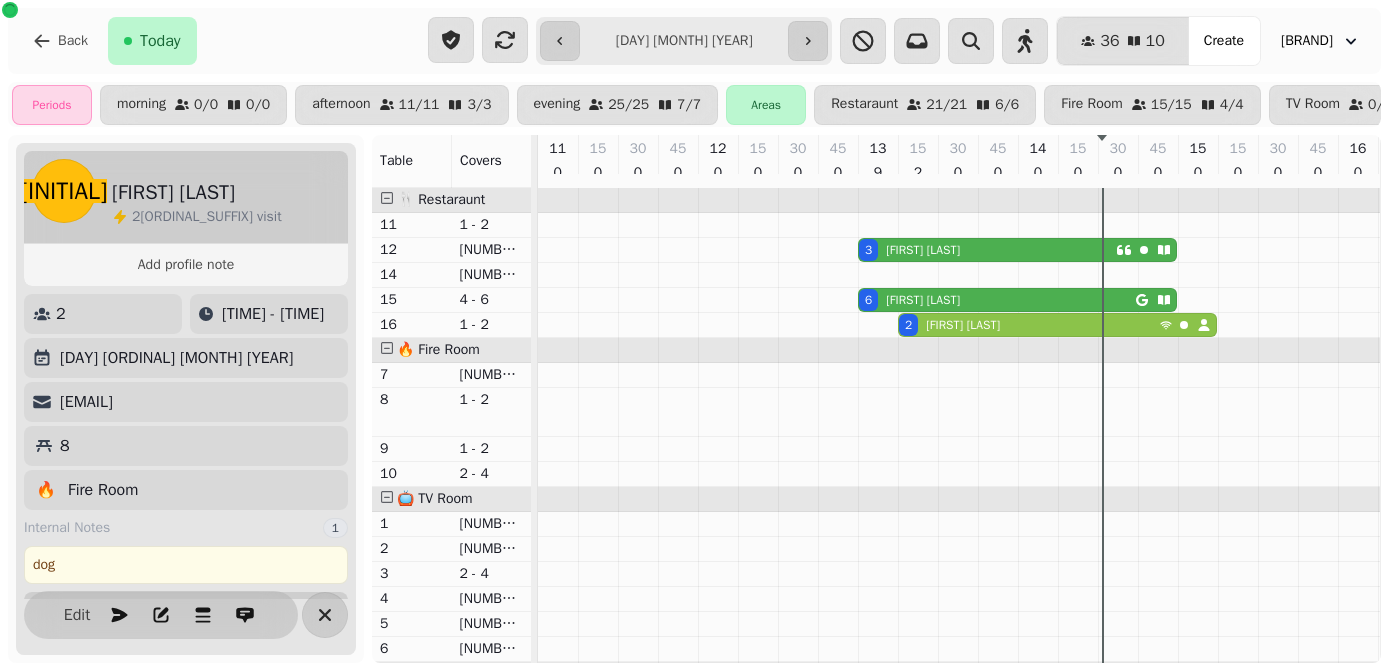 select on "**********" 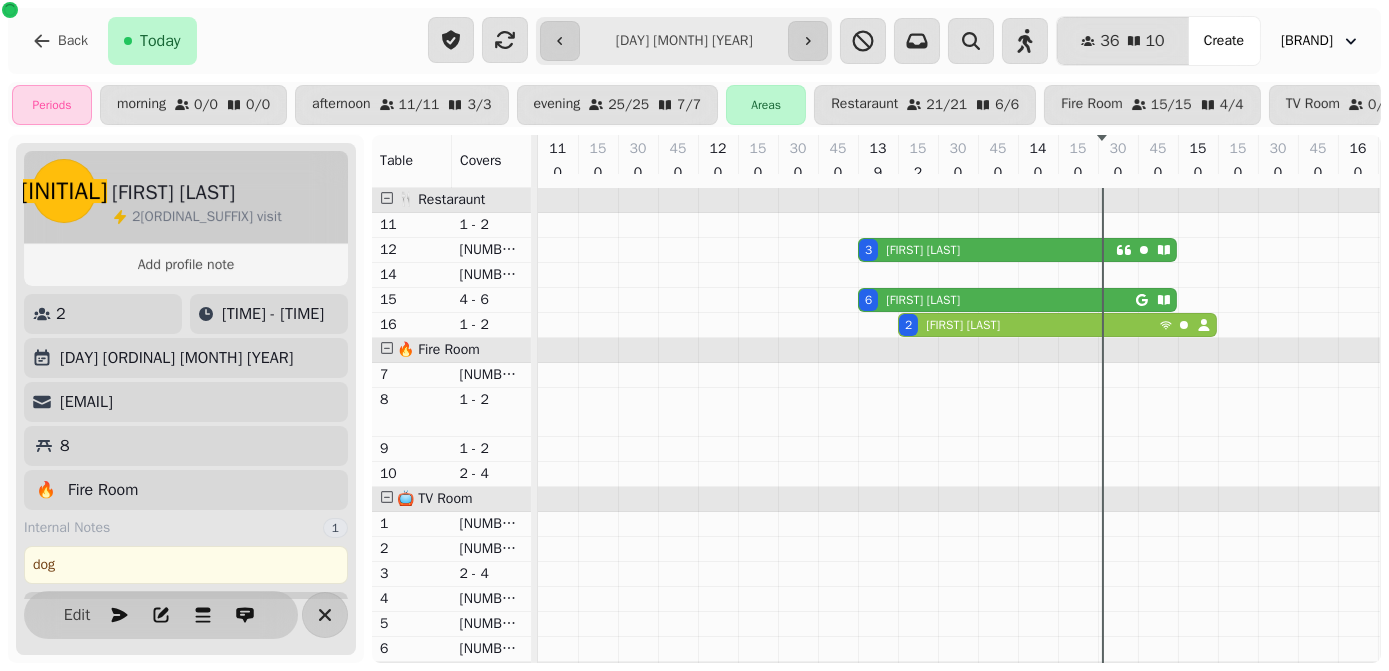 scroll, scrollTop: 0, scrollLeft: 0, axis: both 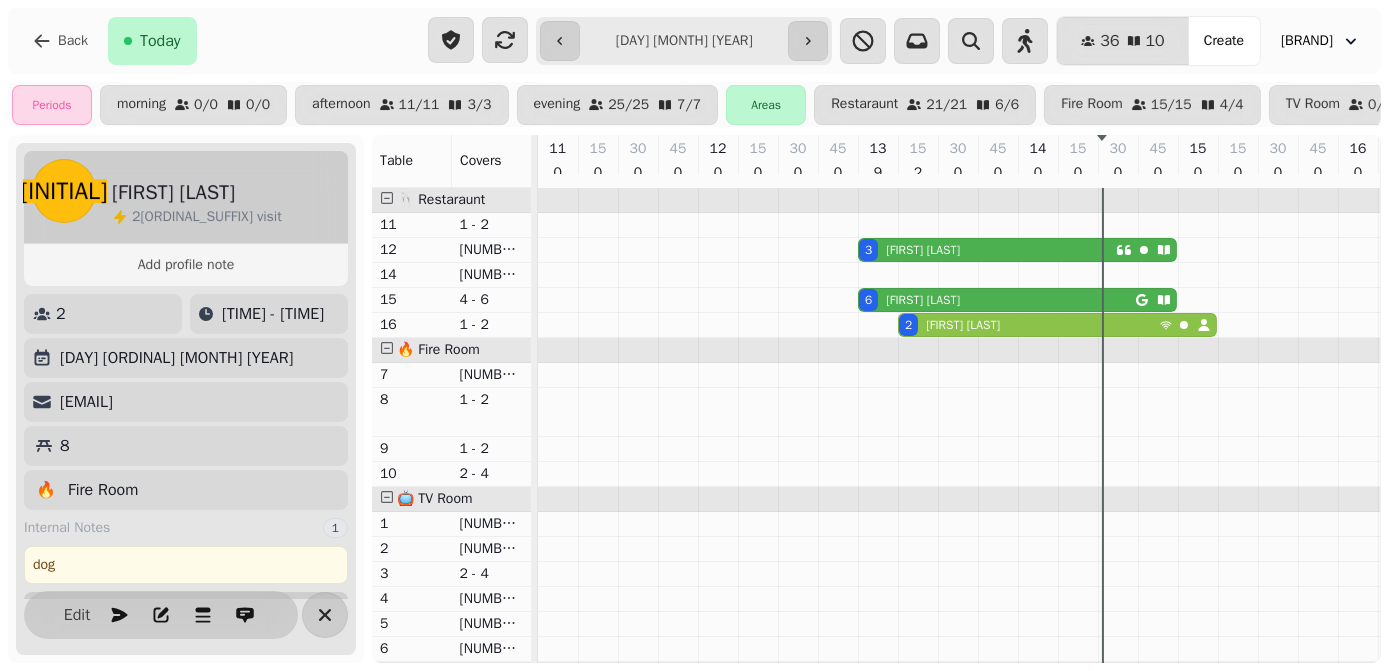 click on "Back Today" at bounding box center (218, 41) 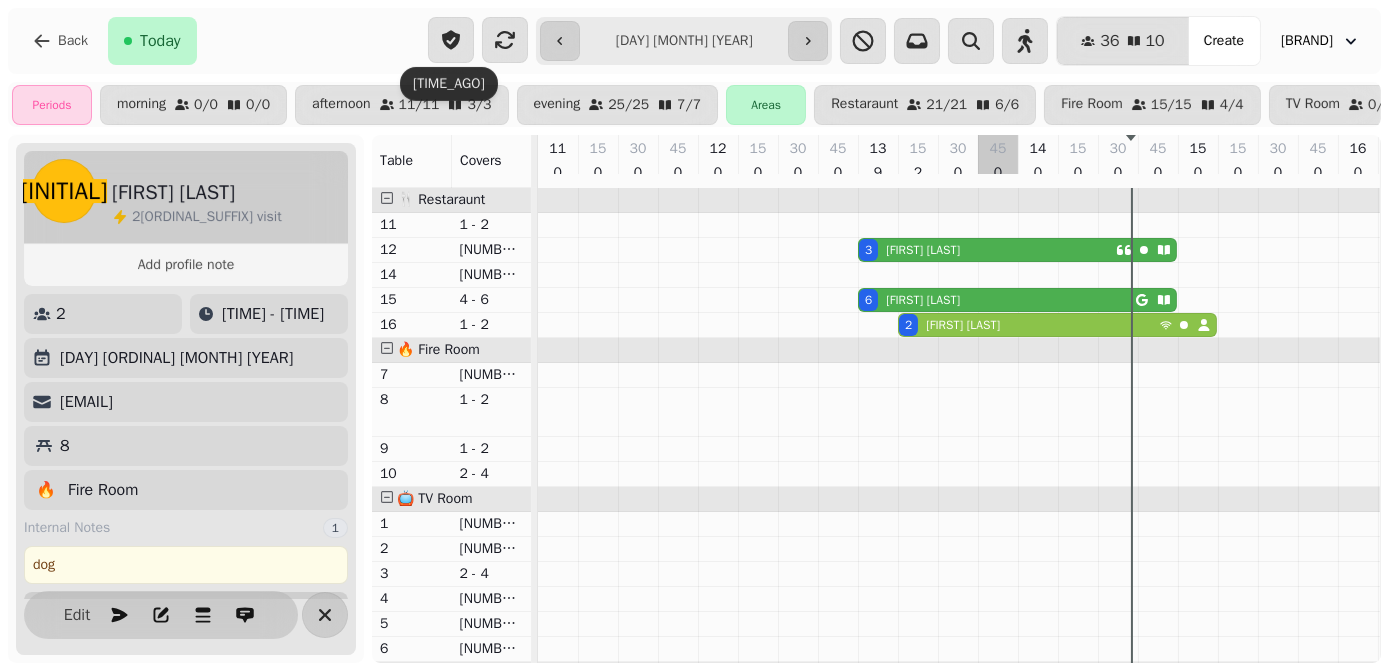 scroll, scrollTop: 0, scrollLeft: 948, axis: horizontal 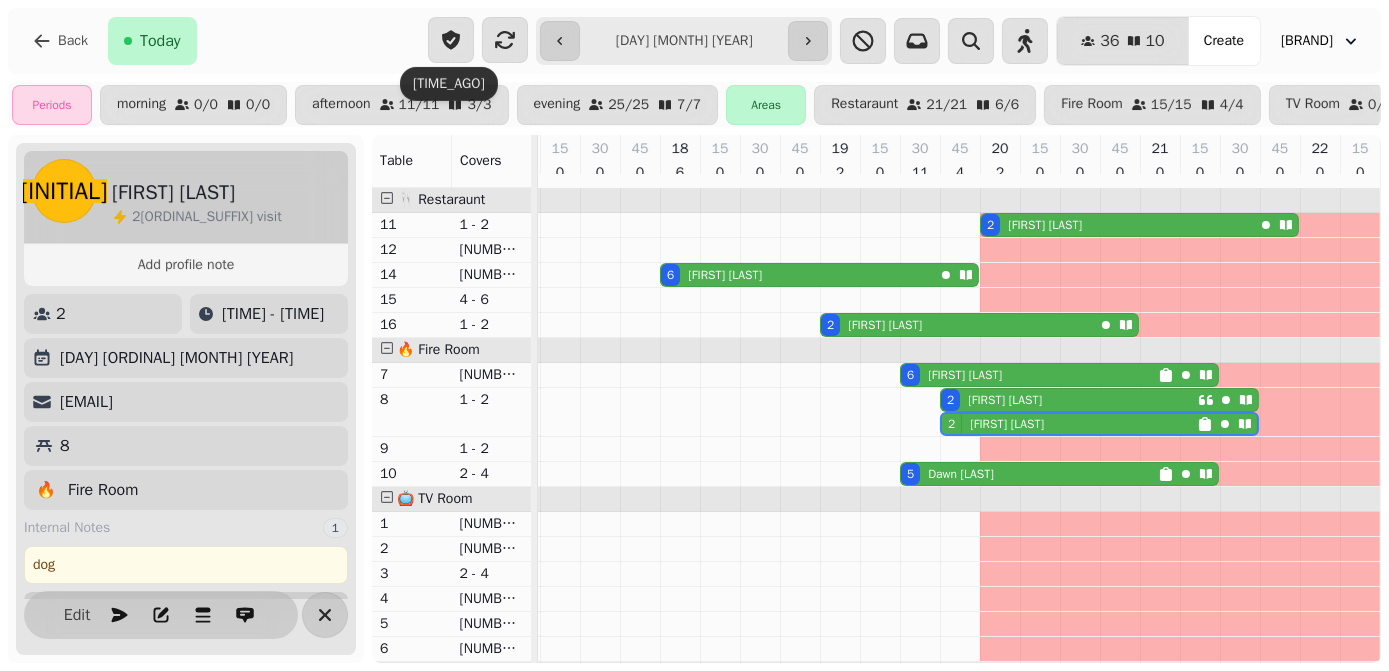click on "[FIRST] [LAST]" at bounding box center [965, 375] 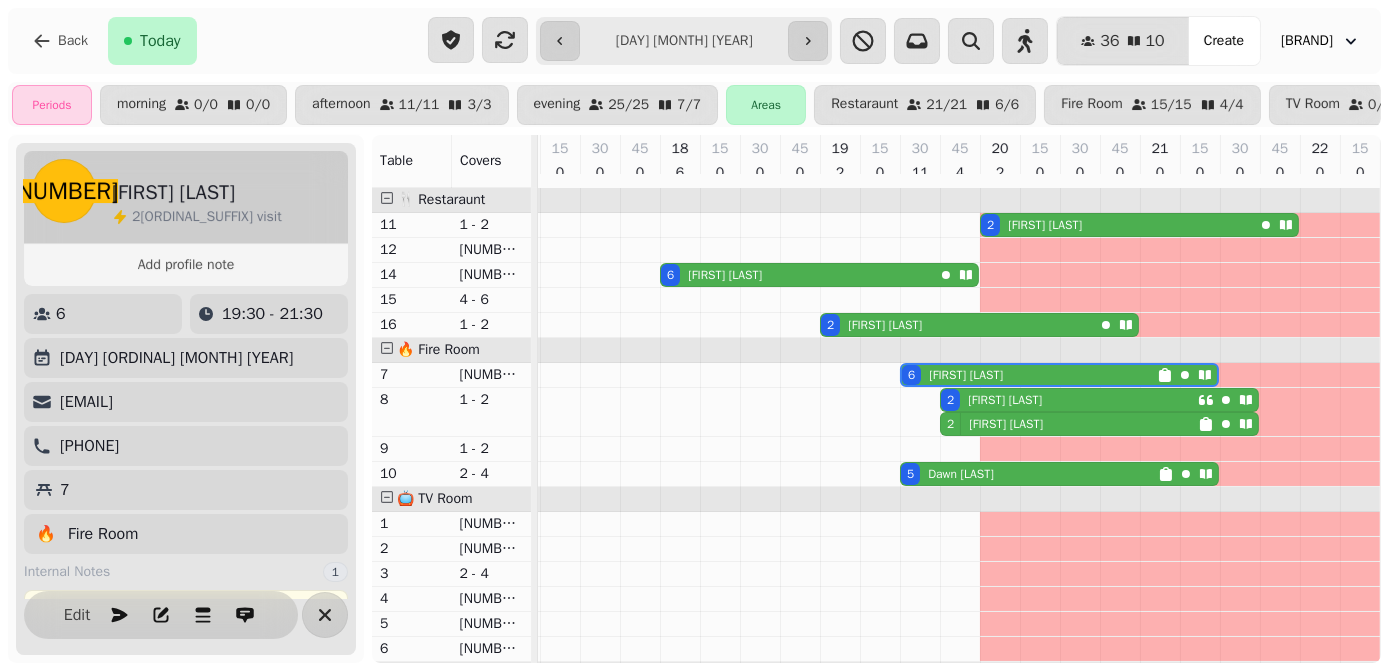 select on "**********" 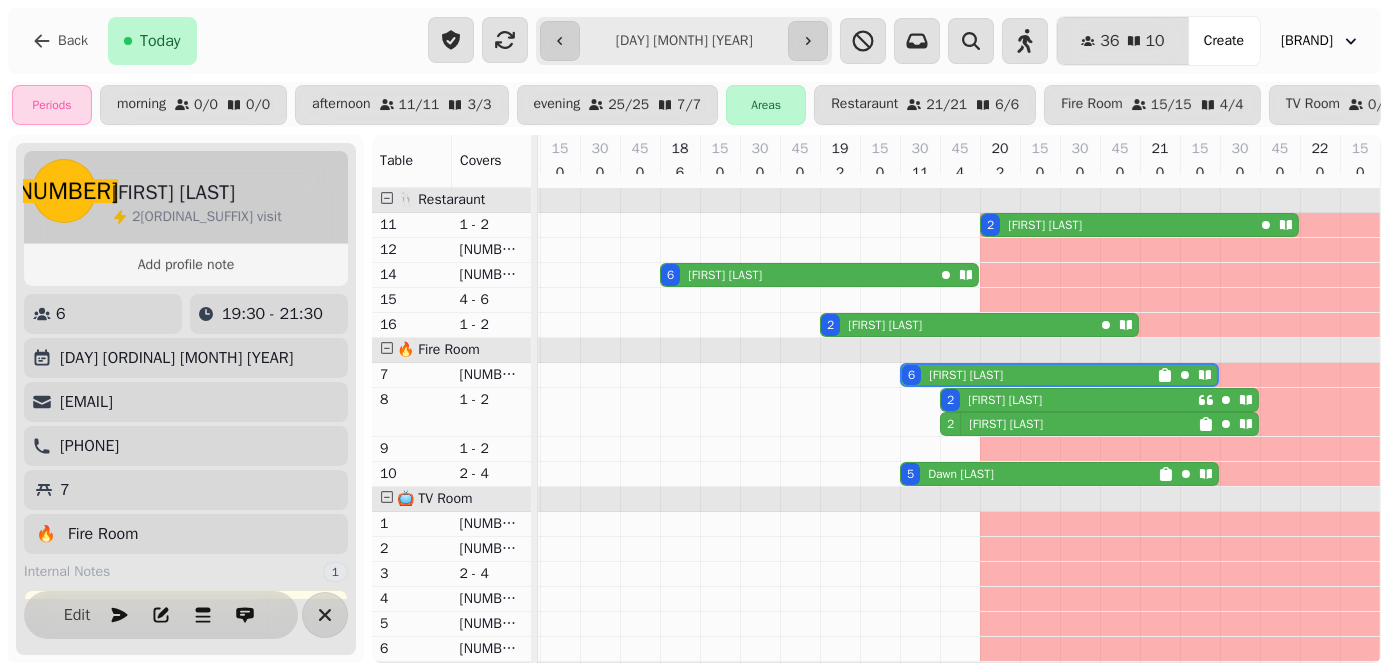 select on "*" 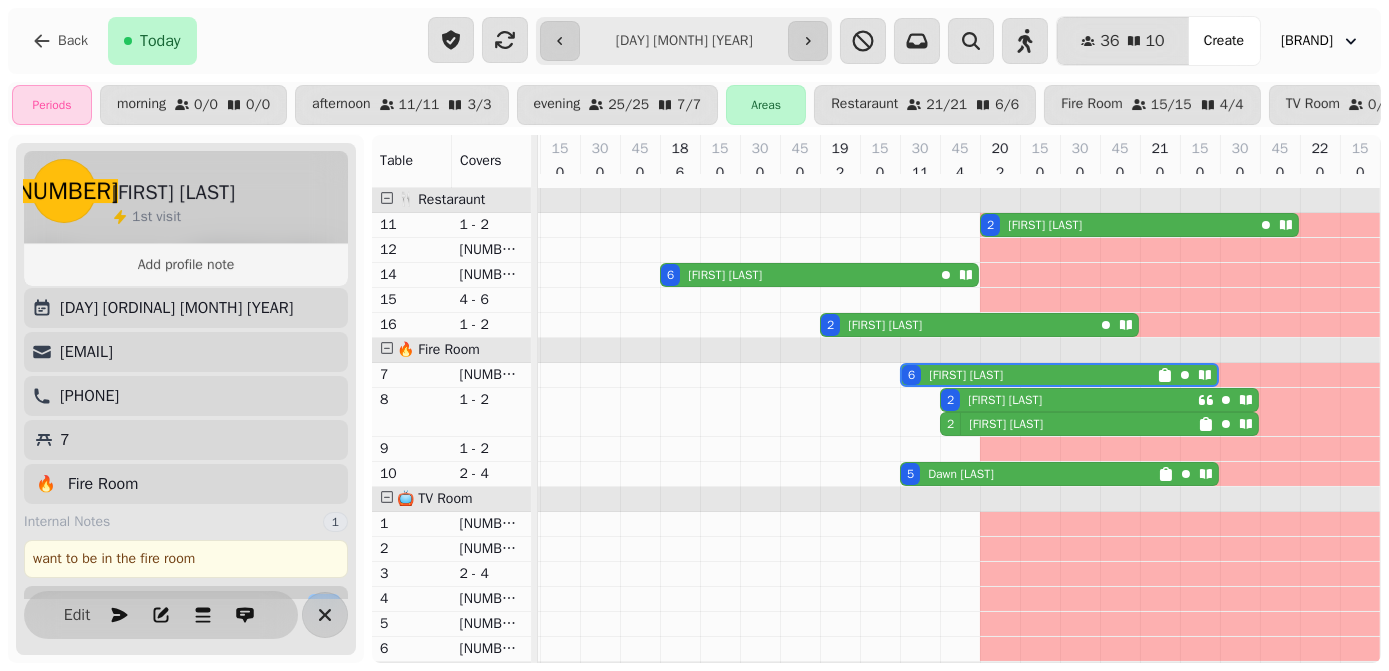 scroll, scrollTop: 0, scrollLeft: 0, axis: both 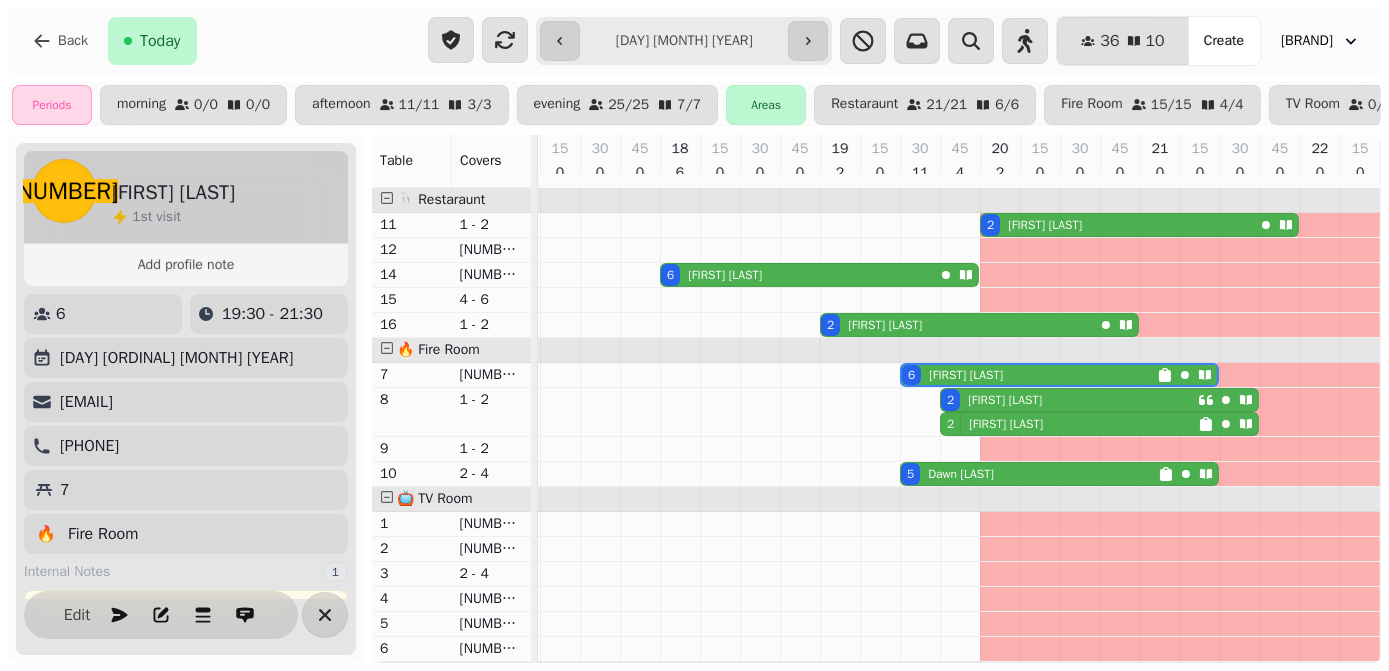 click on "[NUMBER] [FIRST] [LAST]" at bounding box center [1069, 400] 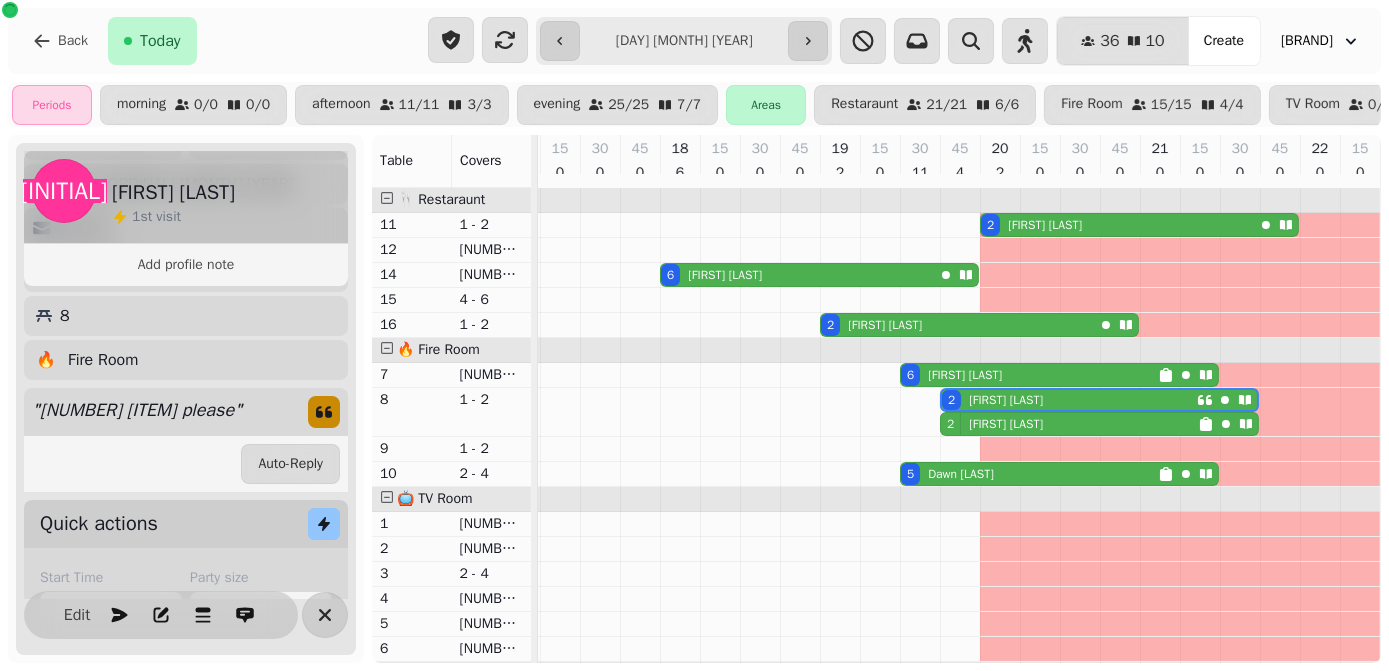 scroll, scrollTop: 0, scrollLeft: 0, axis: both 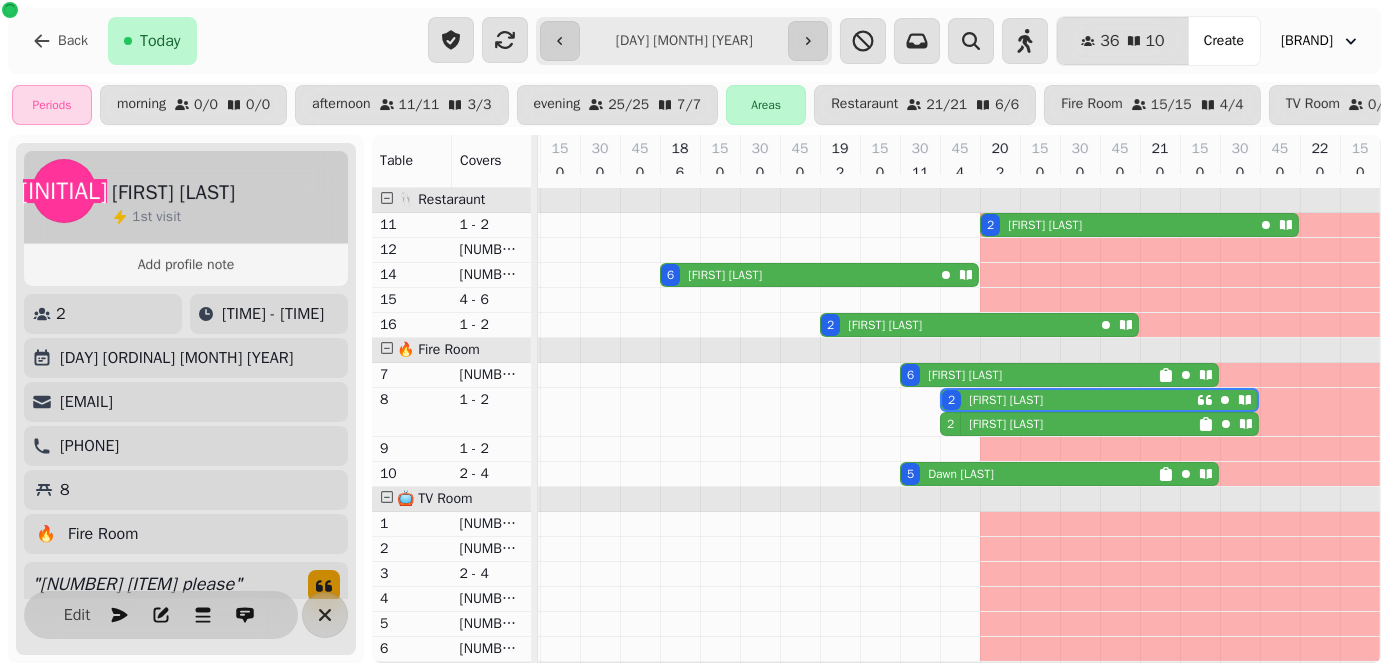 click on "[FIRST] [LAST]" at bounding box center (1006, 424) 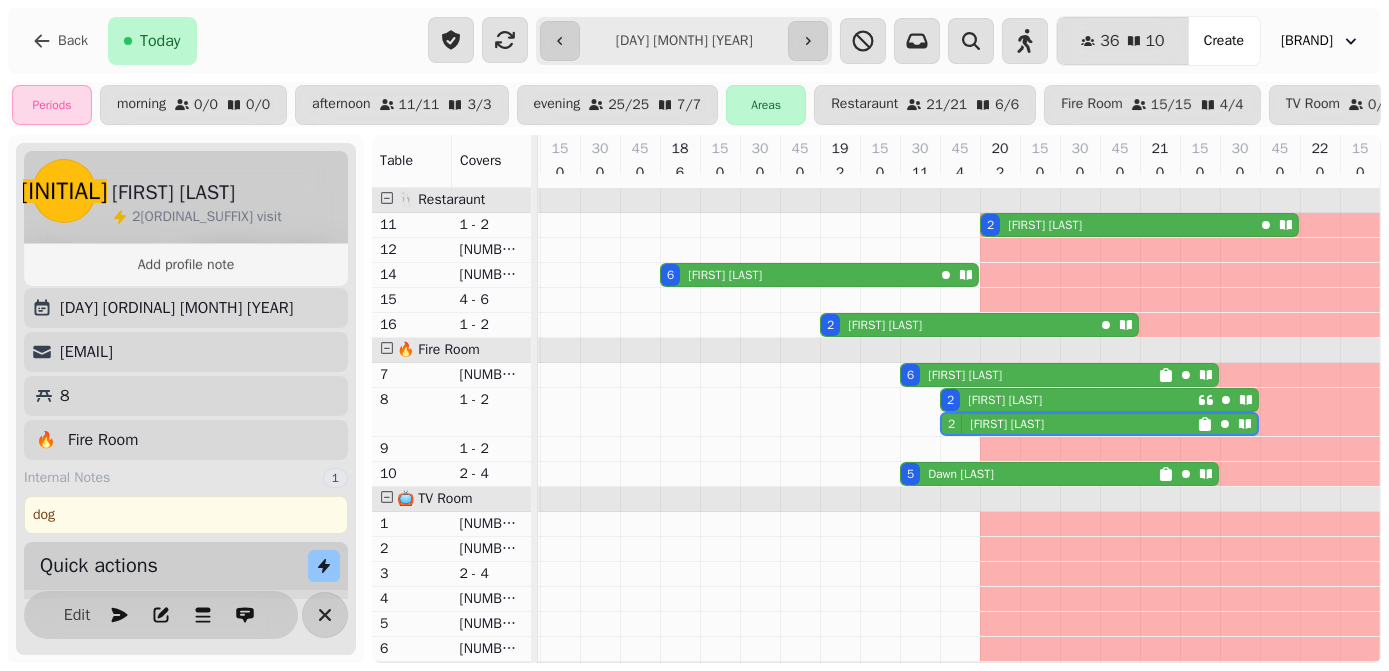 scroll, scrollTop: 0, scrollLeft: 0, axis: both 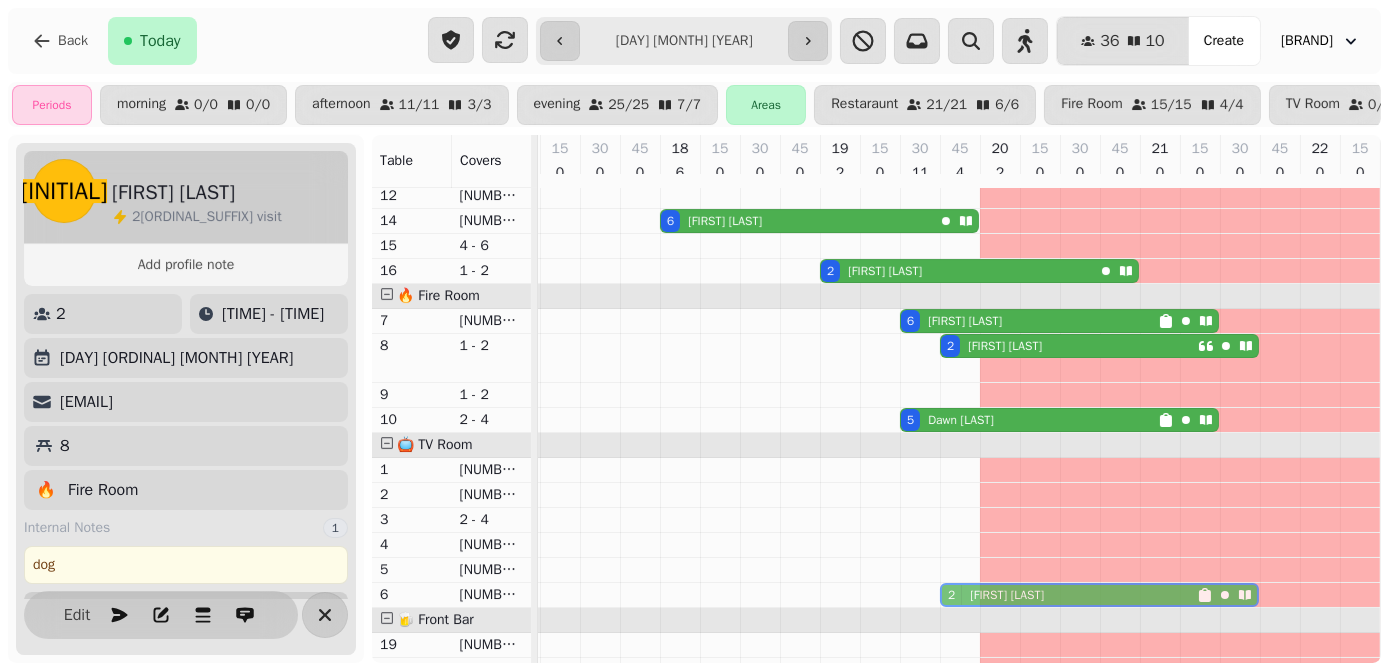 drag, startPoint x: 1005, startPoint y: 377, endPoint x: 1000, endPoint y: 593, distance: 216.05786 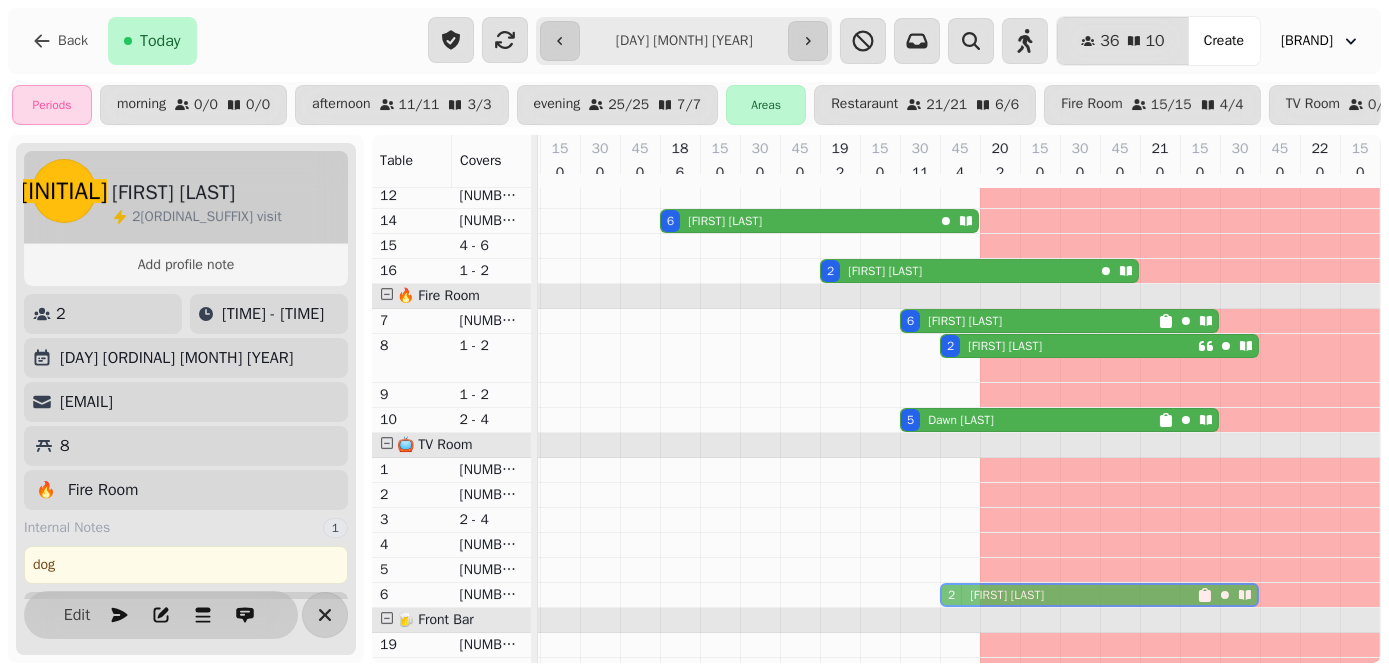 click on "[NUMBER] [FIRST] [LAST] [NUMBER] [FIRST] [LAST] [NUMBER] [FIRST] [LAST] [NUMBER] [FIRST] [LAST] [NUMBER] [FIRST] [LAST] [NUMBER] [FIRST] [LAST] [NUMBER] [FIRST] [LAST] [NUMBER] [FIRST] [LAST] [NUMBER] [FIRST] [LAST] [NUMBER] [FIRST] [LAST]" at bounding box center [460, 408] 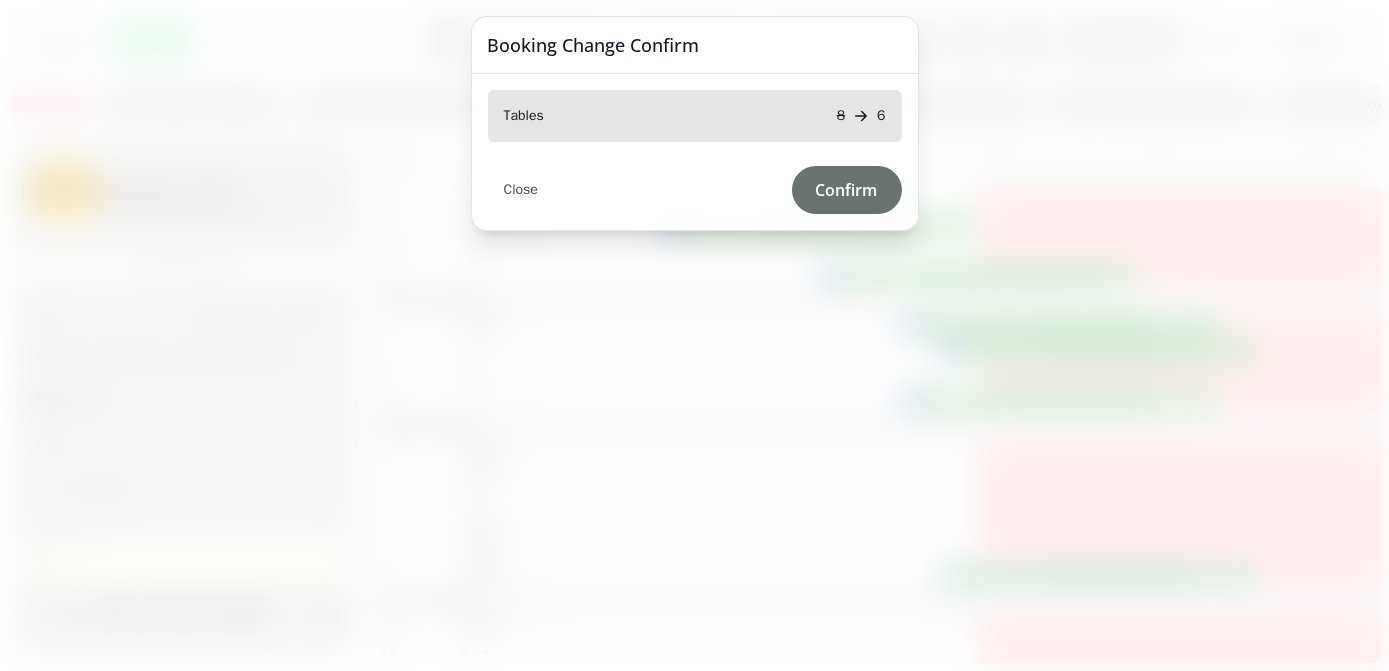 click on "Confirm" at bounding box center (847, 190) 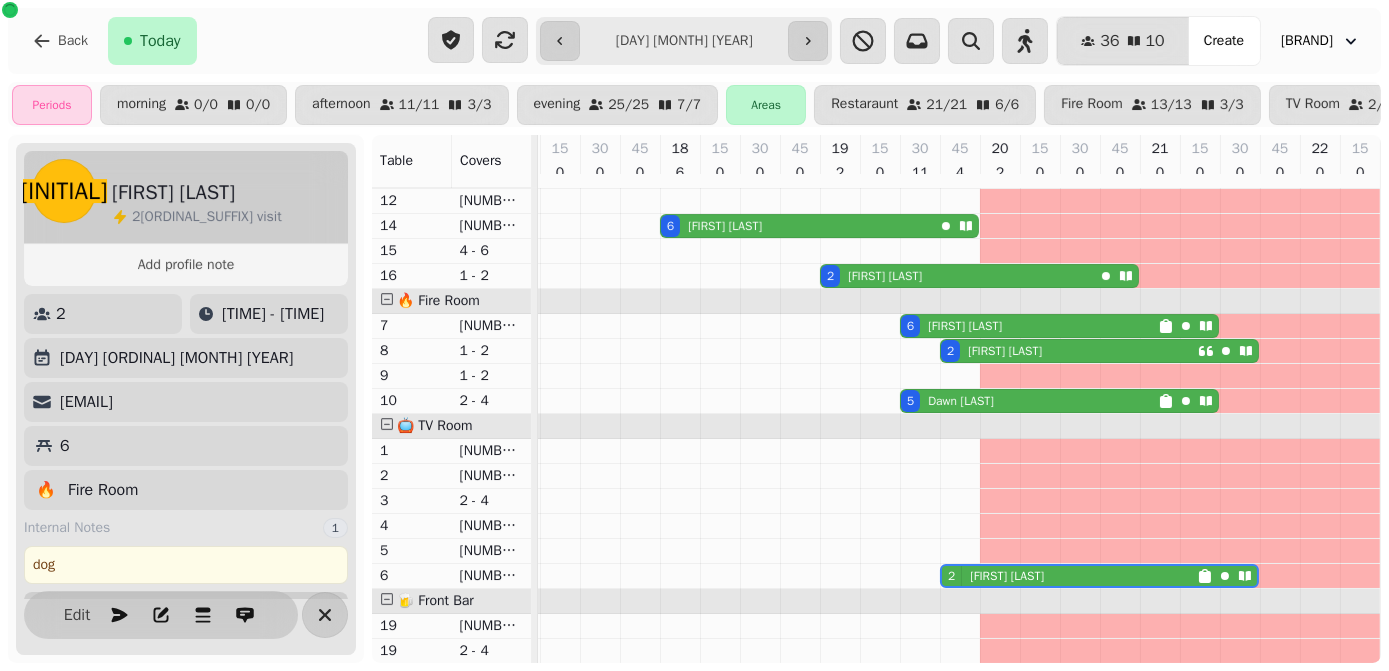 click on "[FIRST] [LAST]" at bounding box center (961, 401) 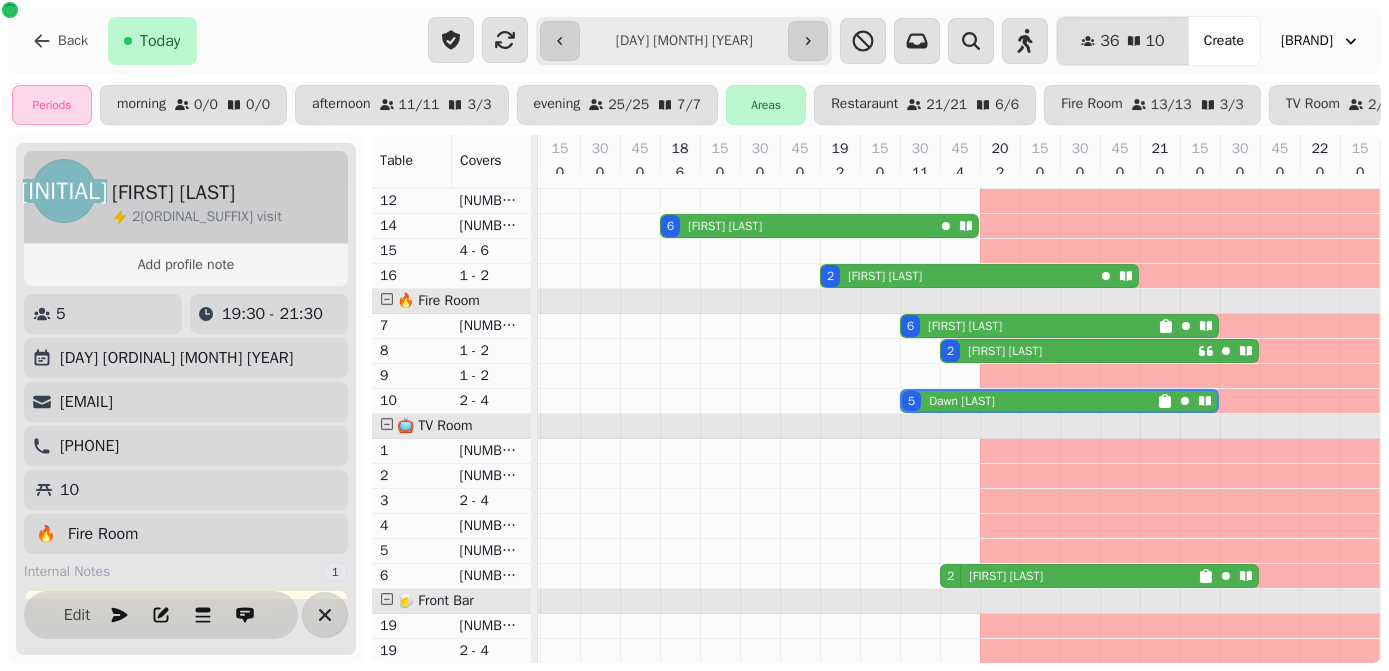 select on "**********" 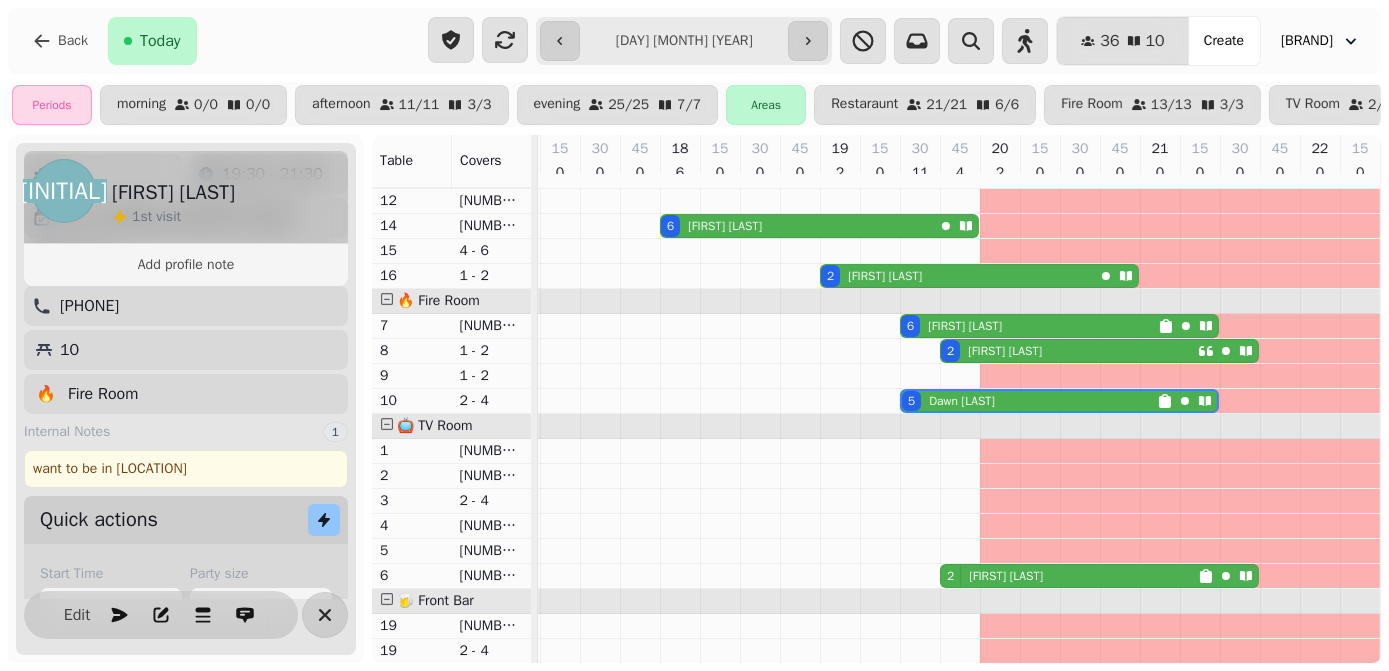 scroll, scrollTop: 0, scrollLeft: 0, axis: both 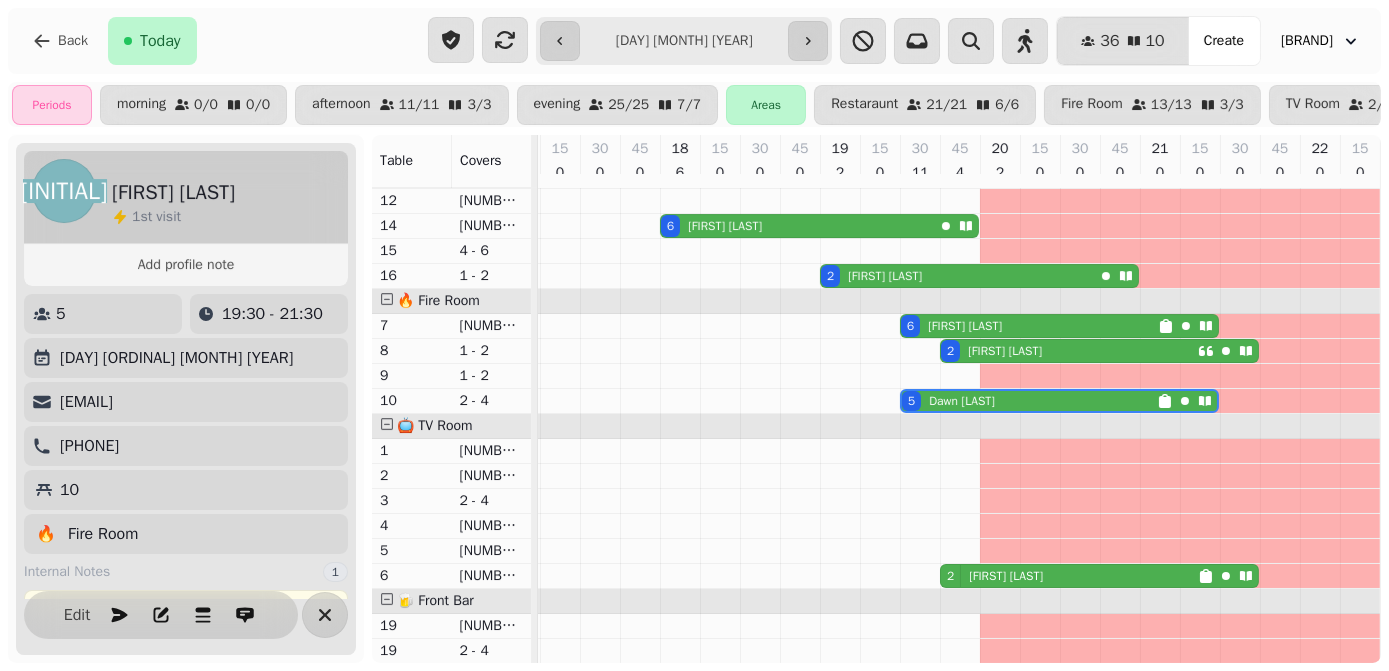 click on "[FIRST] [LAST]" at bounding box center (965, 326) 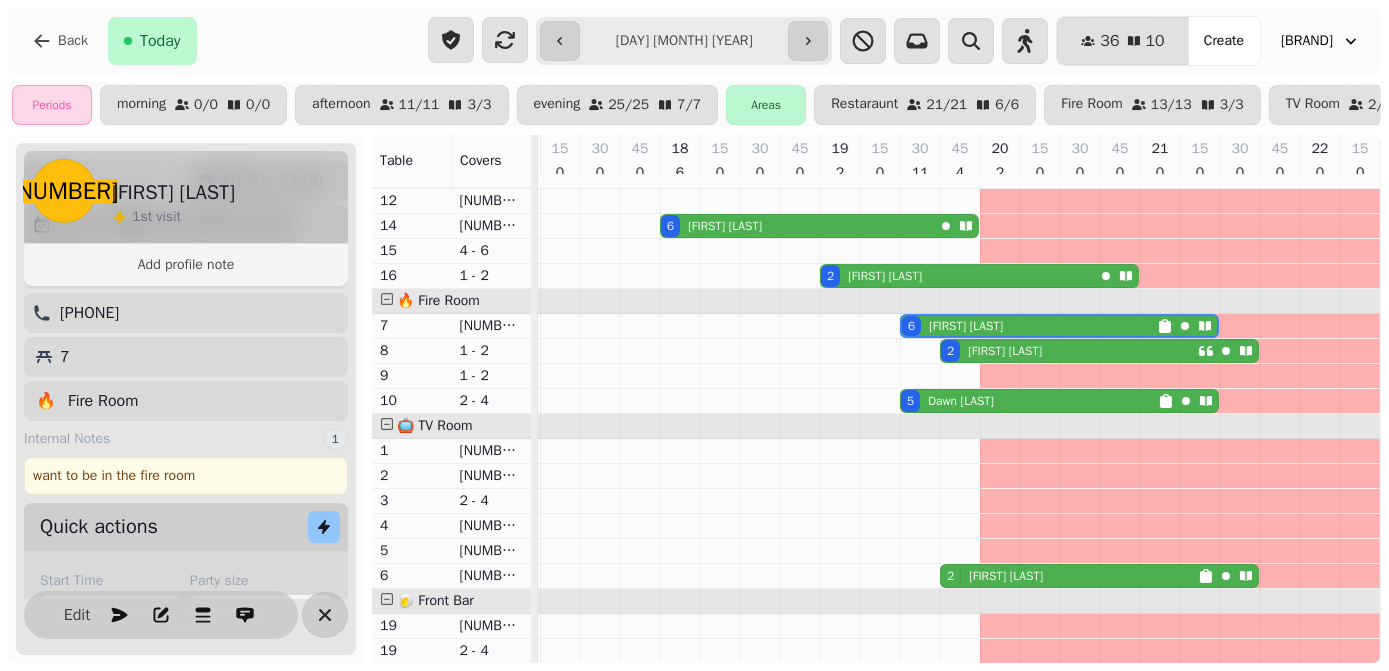 scroll, scrollTop: 0, scrollLeft: 0, axis: both 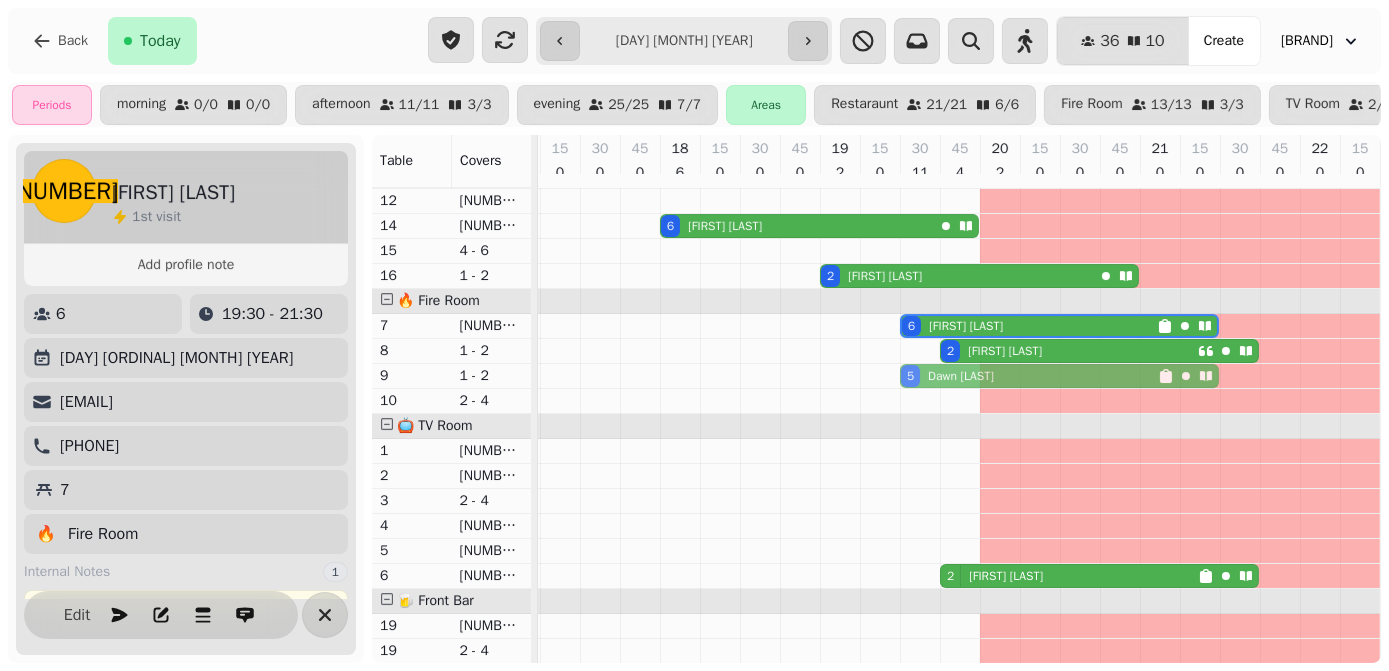 drag, startPoint x: 951, startPoint y: 400, endPoint x: 952, endPoint y: 382, distance: 18.027756 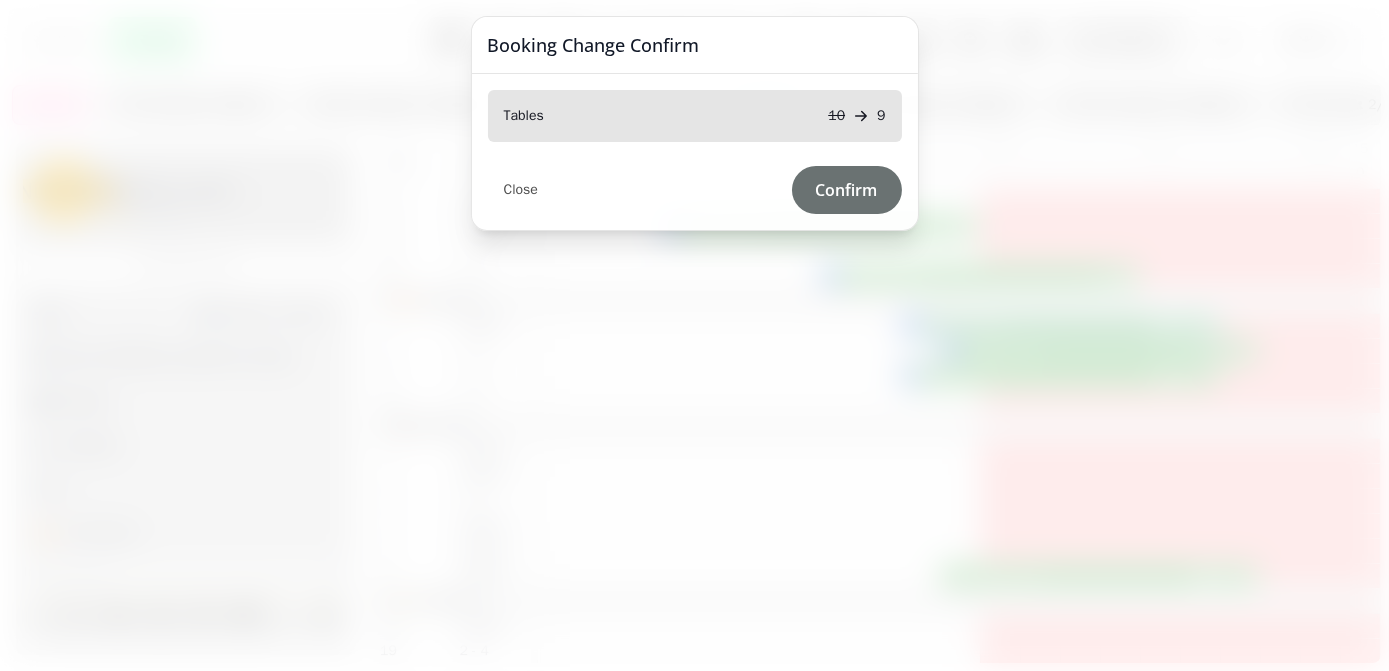click on "Confirm" at bounding box center [847, 190] 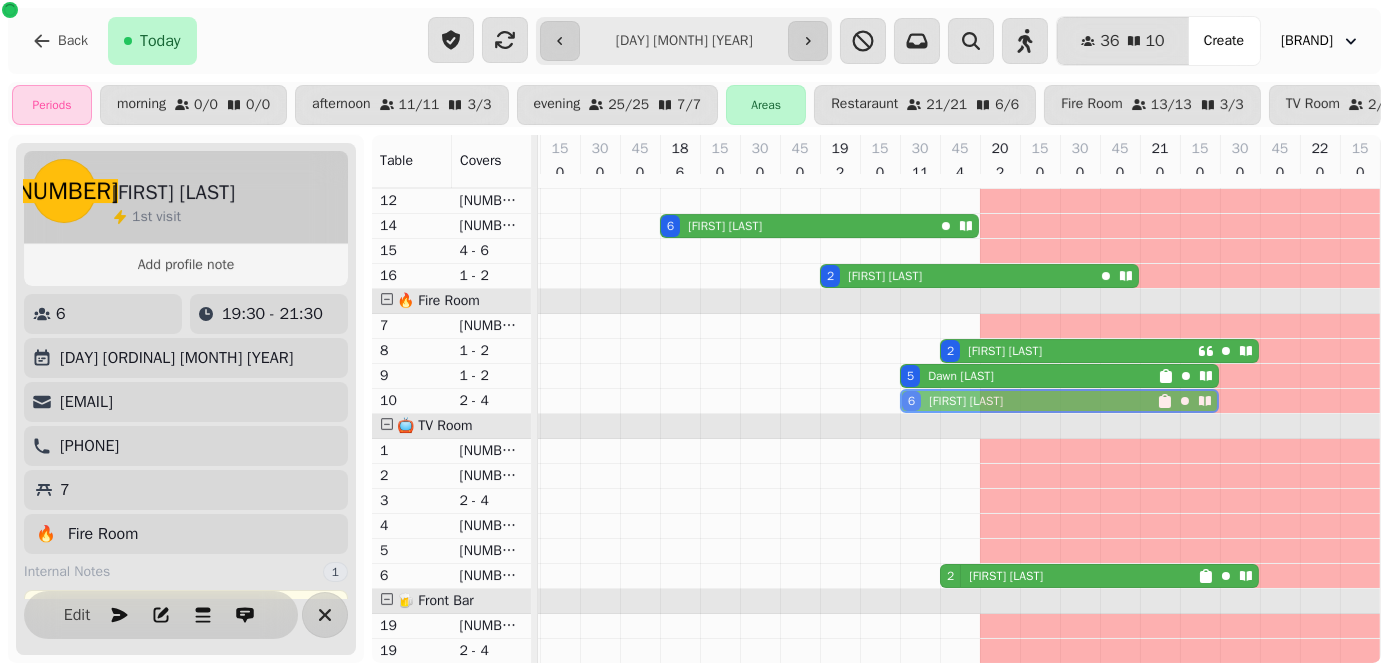 drag, startPoint x: 956, startPoint y: 321, endPoint x: 952, endPoint y: 404, distance: 83.09633 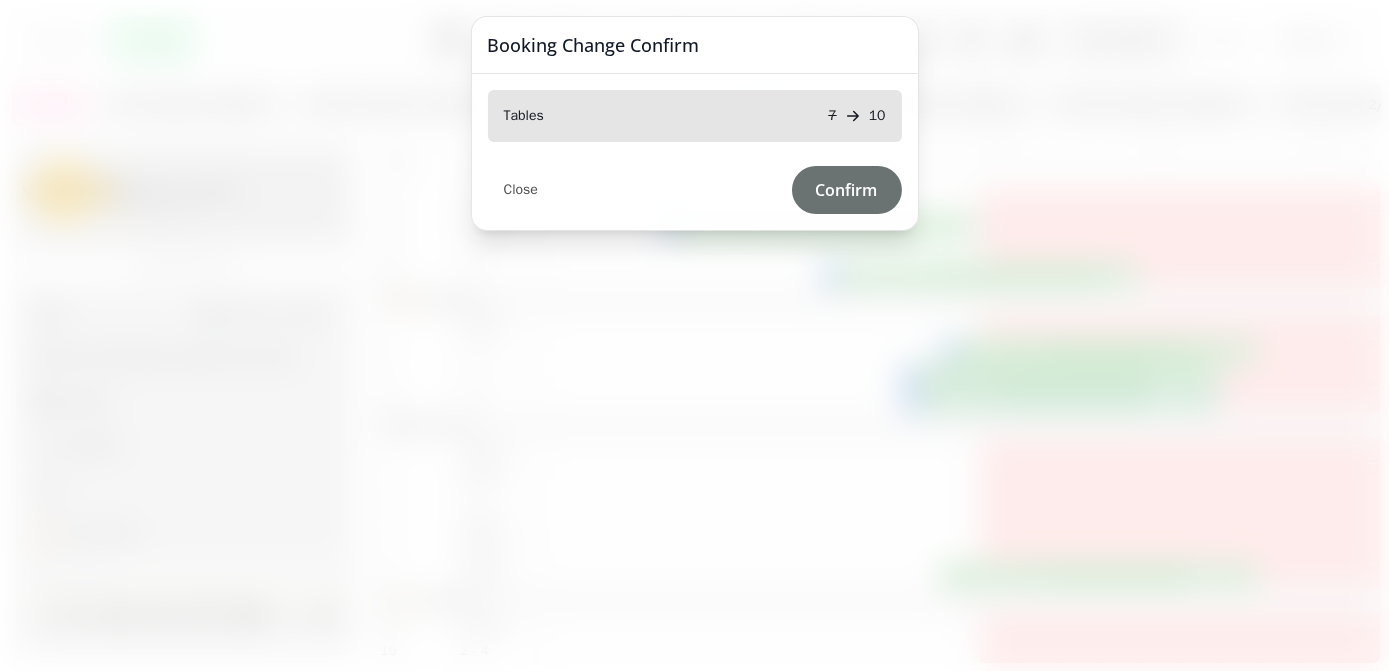 drag, startPoint x: 864, startPoint y: 174, endPoint x: 872, endPoint y: 206, distance: 32.984844 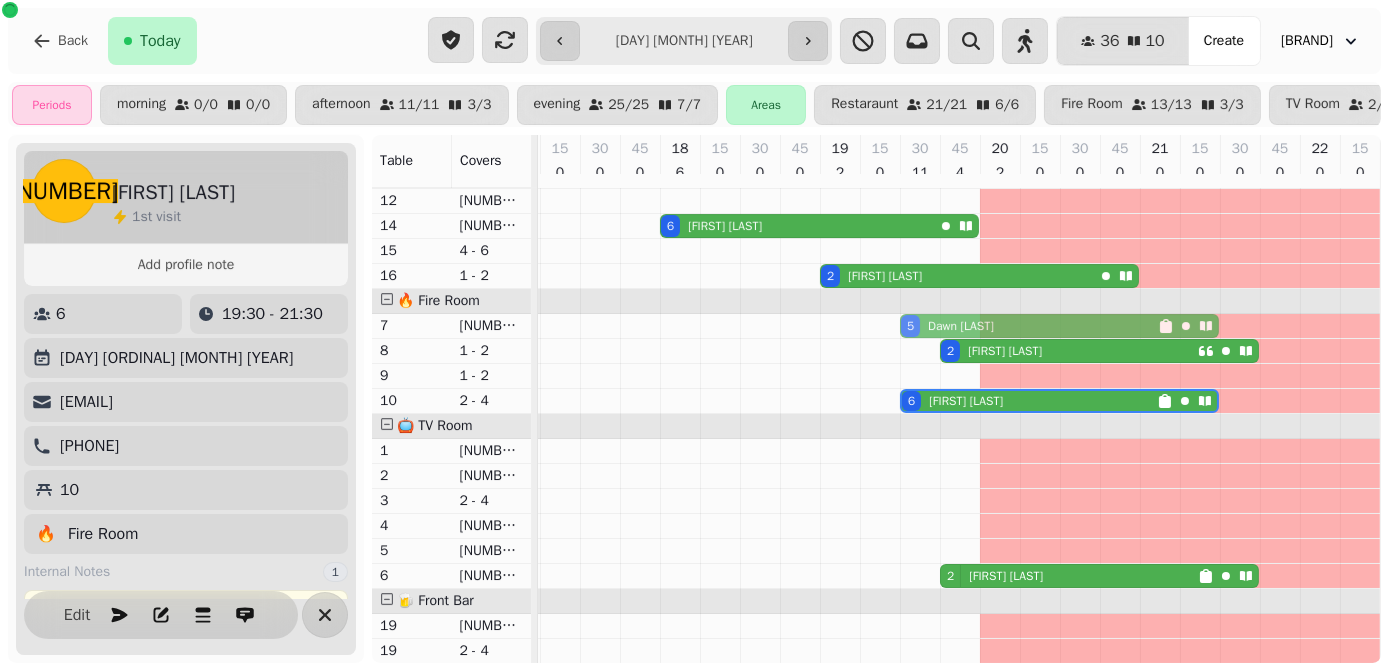 drag, startPoint x: 936, startPoint y: 379, endPoint x: 932, endPoint y: 327, distance: 52.153618 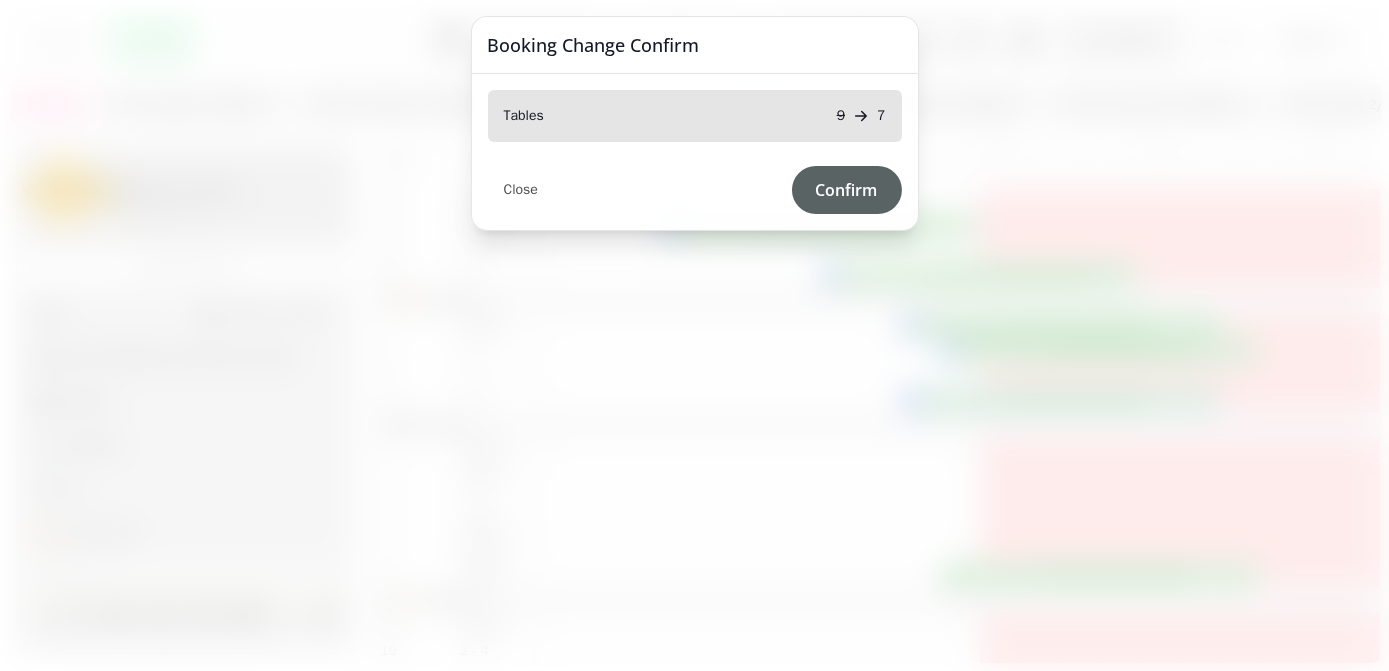 drag, startPoint x: 871, startPoint y: 181, endPoint x: 881, endPoint y: 330, distance: 149.33519 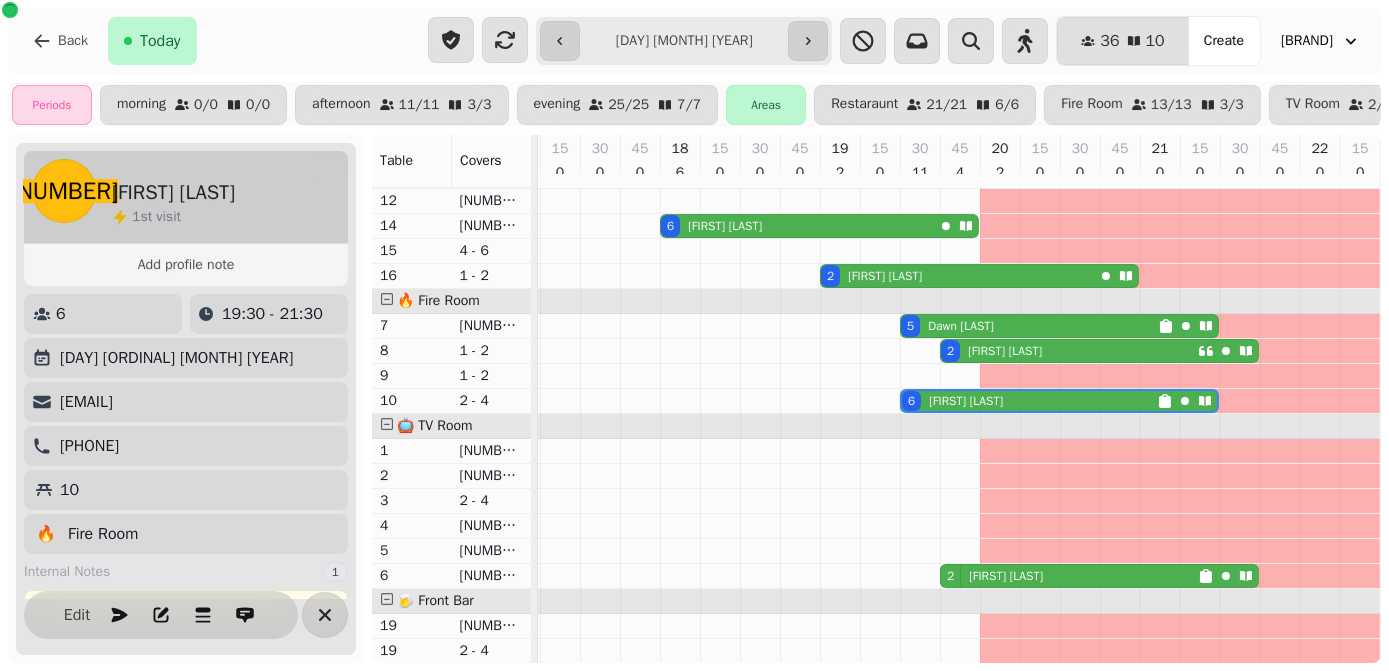 click on "[FIRST] [LAST]" at bounding box center (1005, 351) 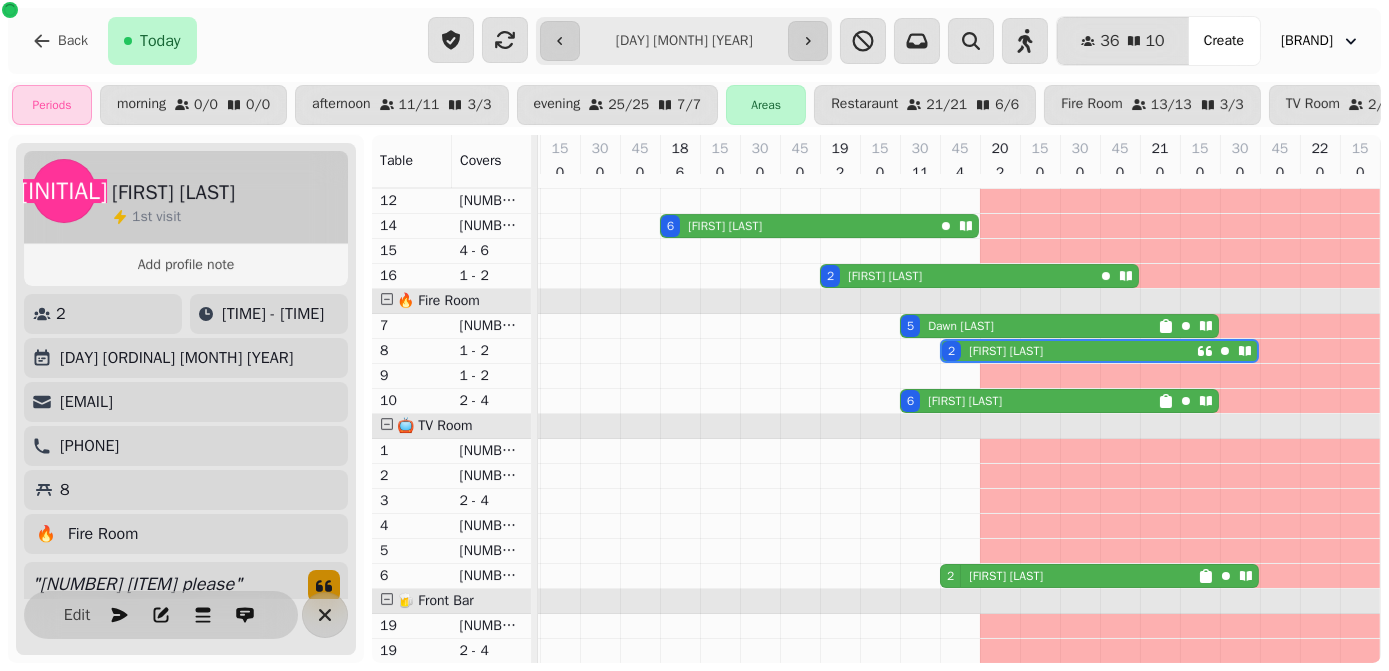 select on "**********" 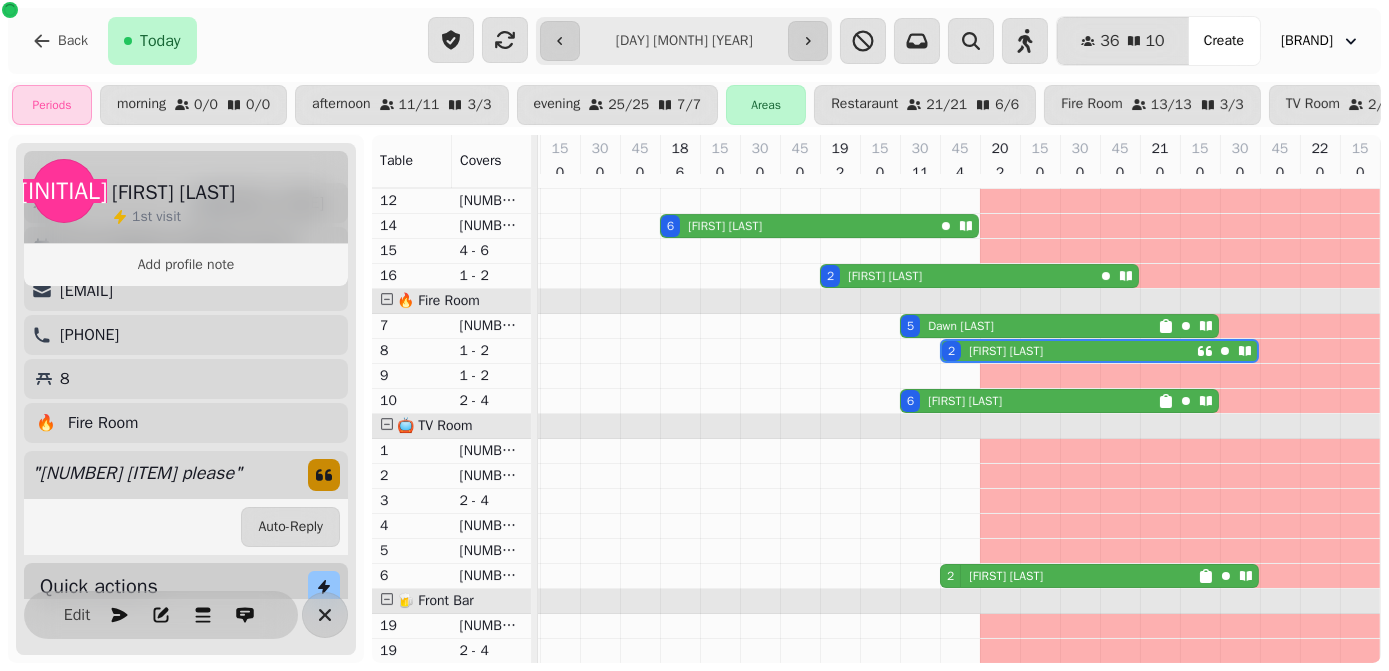 scroll, scrollTop: 112, scrollLeft: 0, axis: vertical 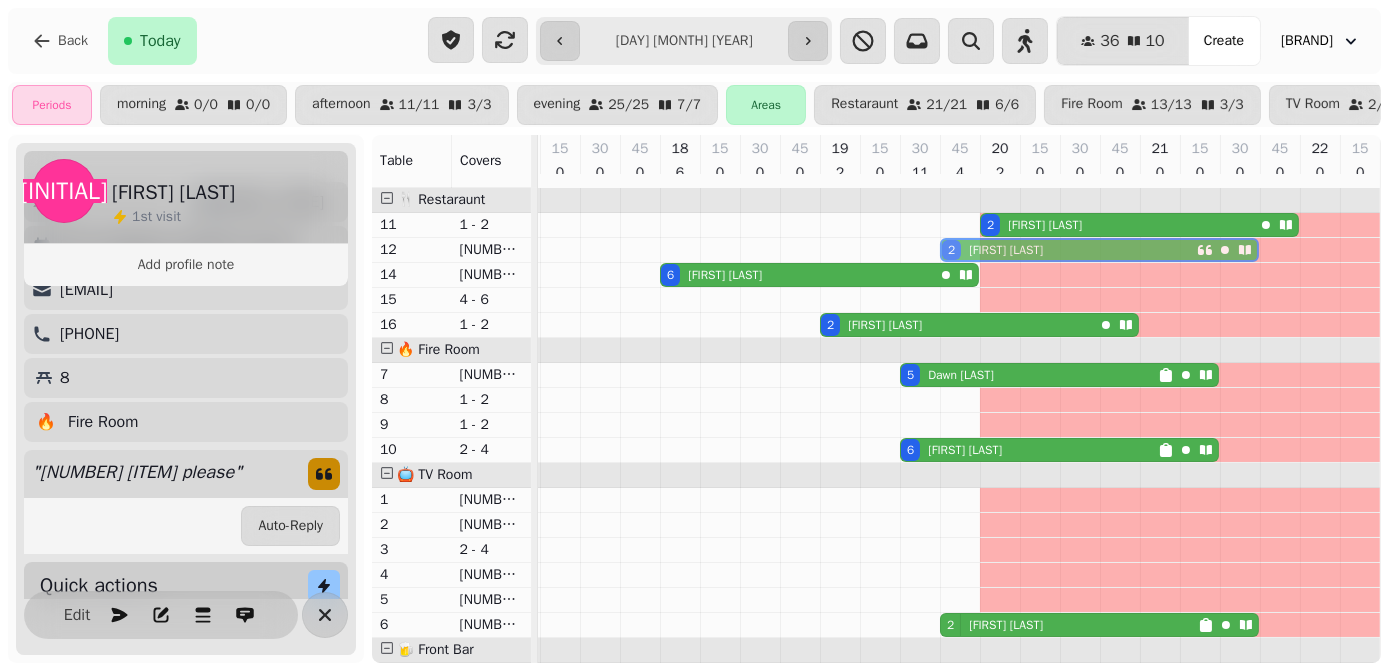 drag, startPoint x: 1018, startPoint y: 402, endPoint x: 1021, endPoint y: 257, distance: 145.03104 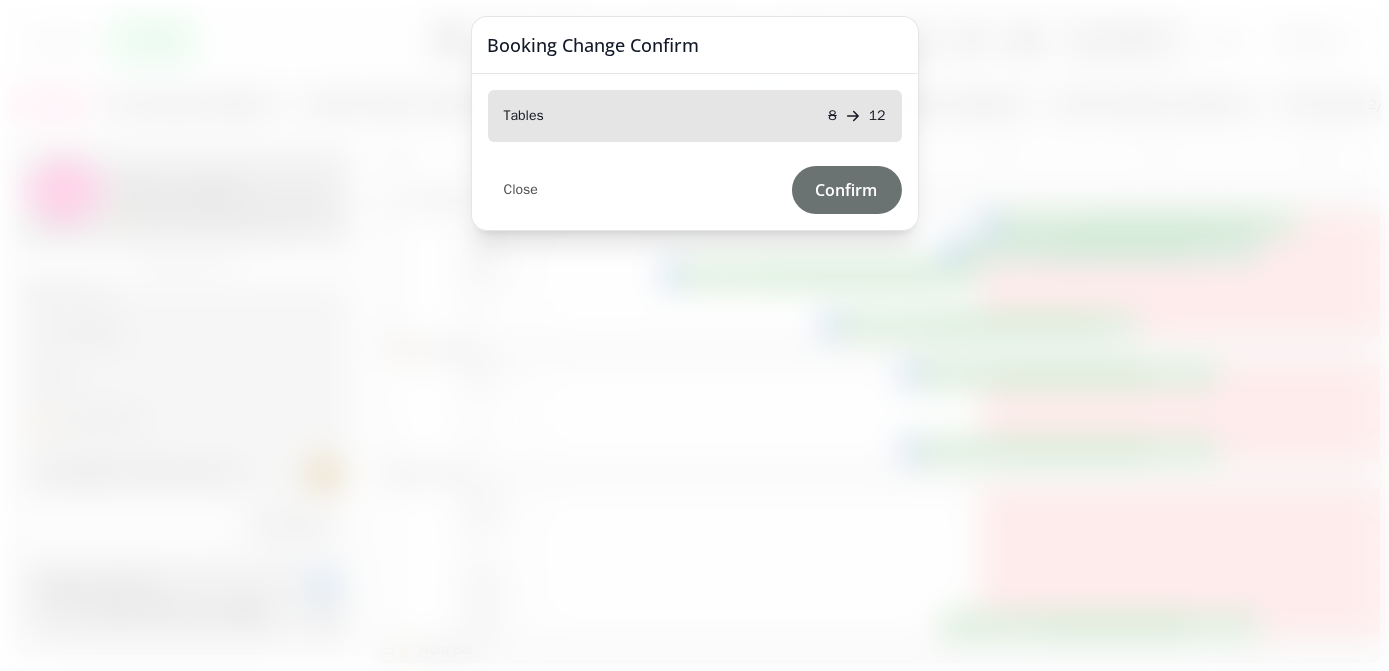 click on "Confirm" at bounding box center (847, 190) 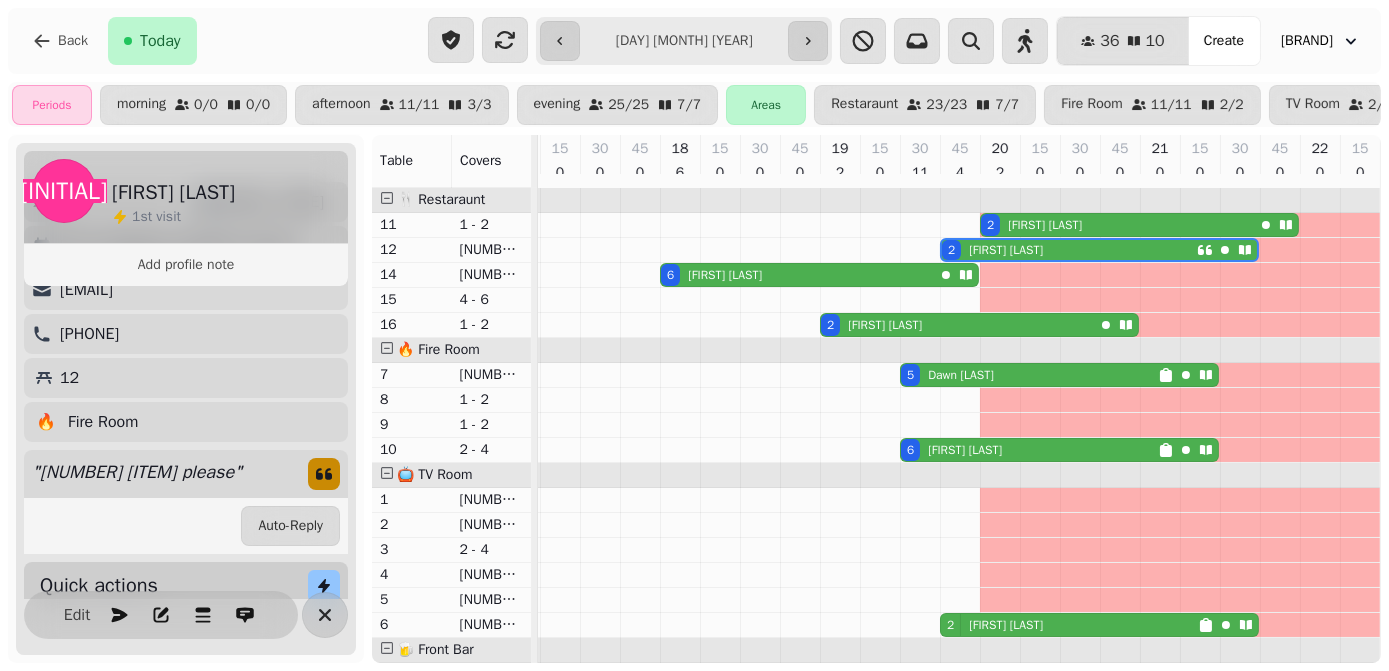 scroll, scrollTop: 18, scrollLeft: 1011, axis: both 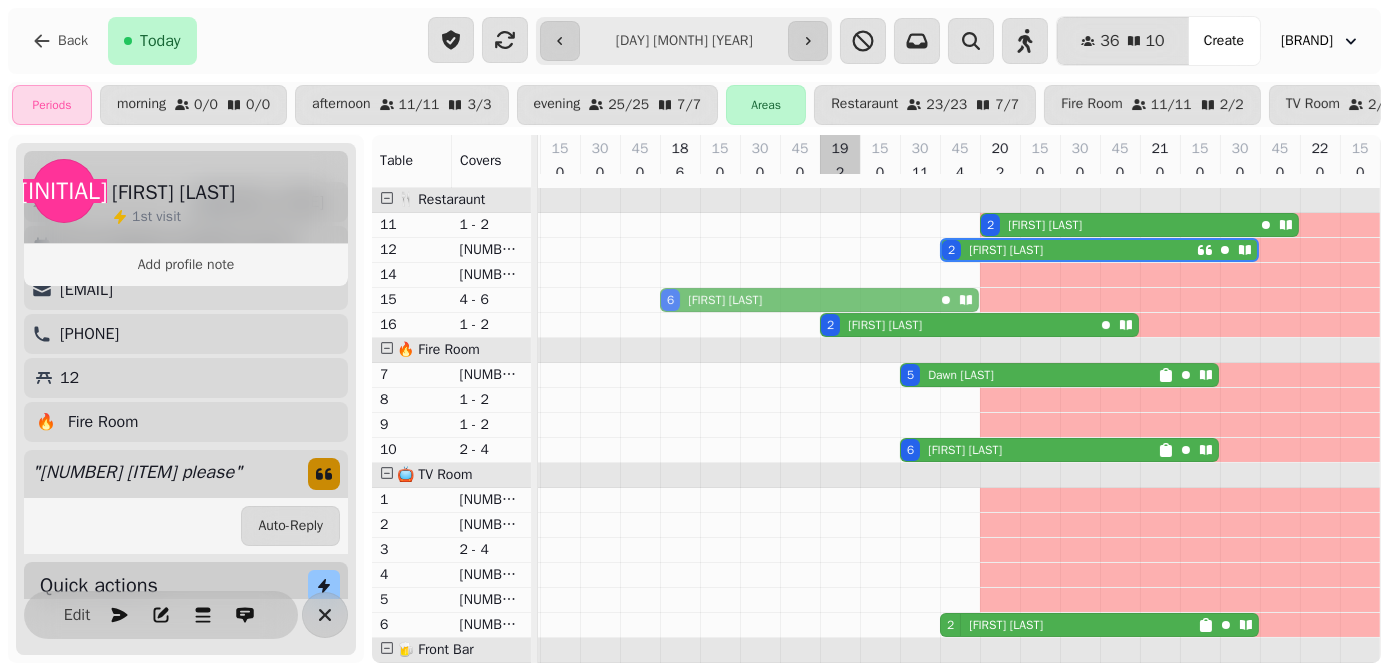 drag, startPoint x: 824, startPoint y: 274, endPoint x: 823, endPoint y: 294, distance: 20.024984 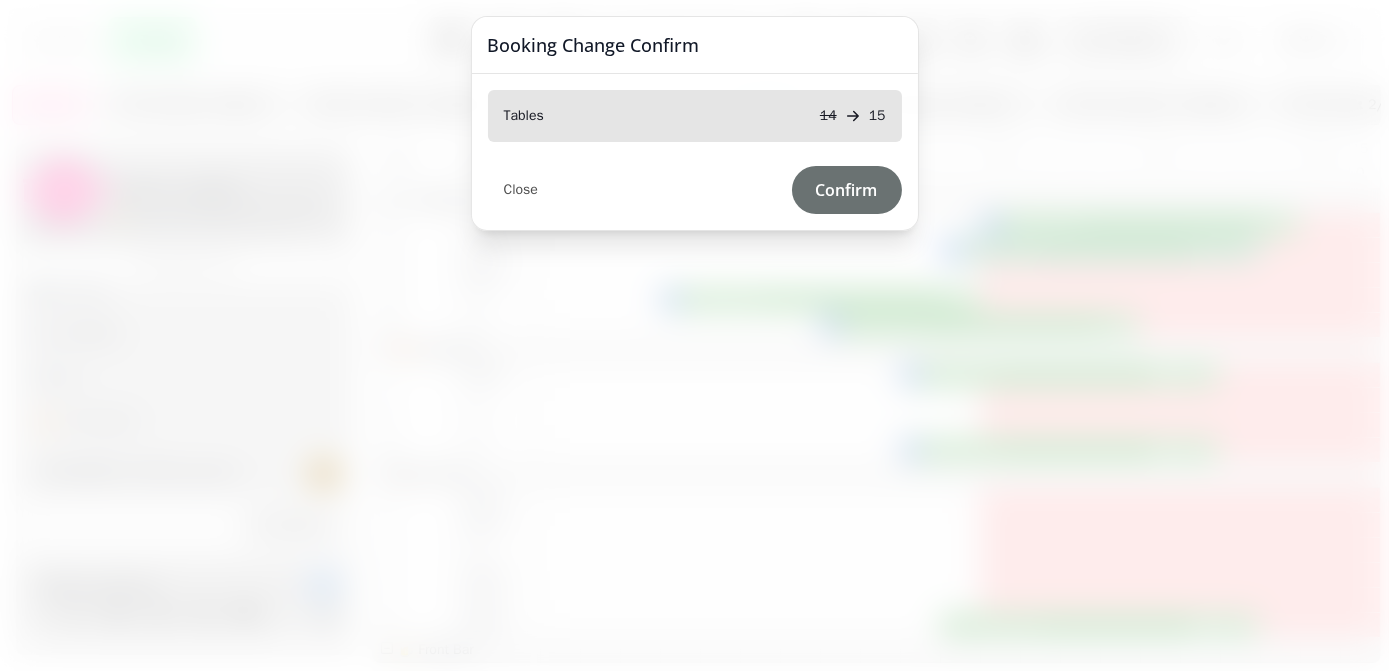 click on "Confirm" at bounding box center [847, 190] 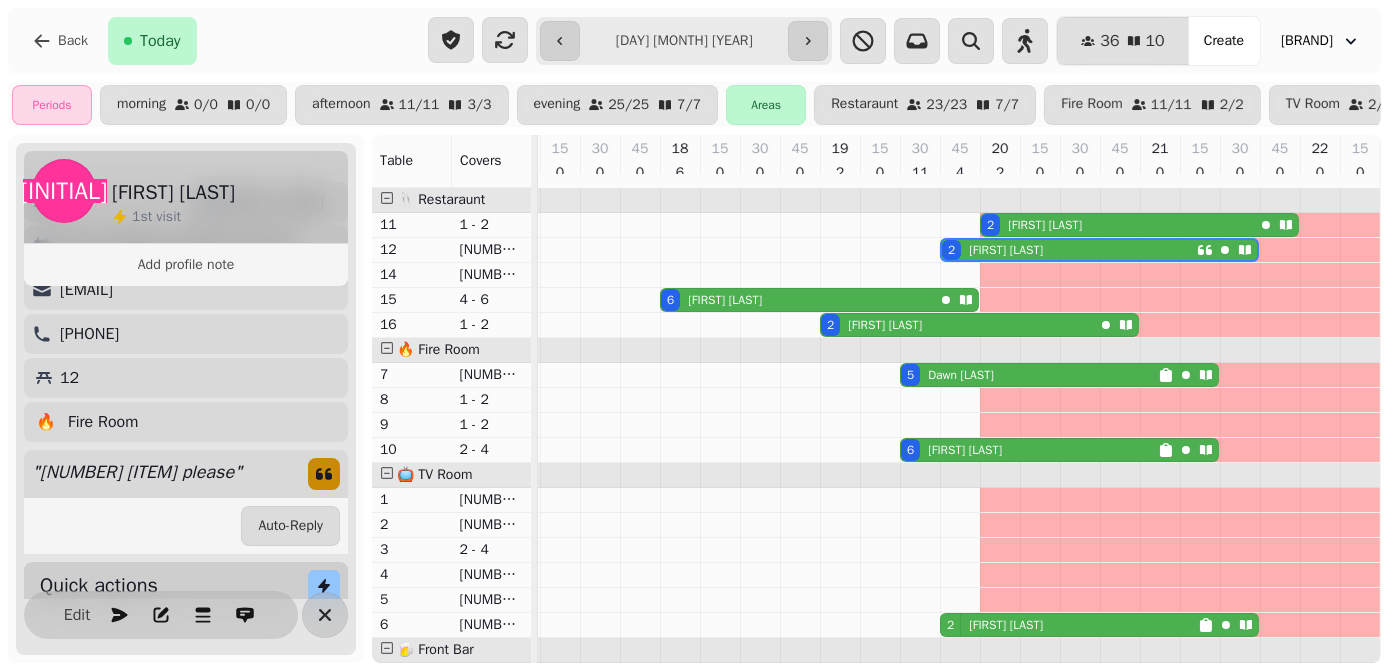 scroll, scrollTop: 66, scrollLeft: 1011, axis: both 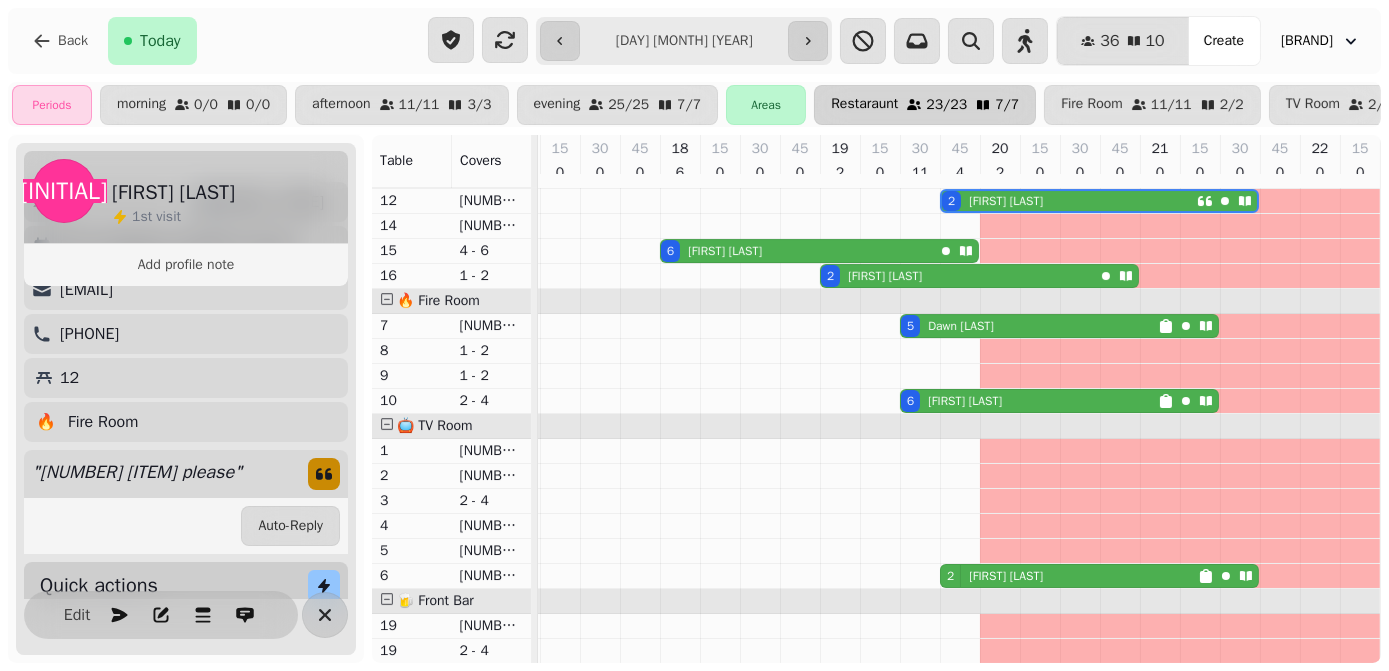 drag, startPoint x: 756, startPoint y: 40, endPoint x: 992, endPoint y: 118, distance: 248.55583 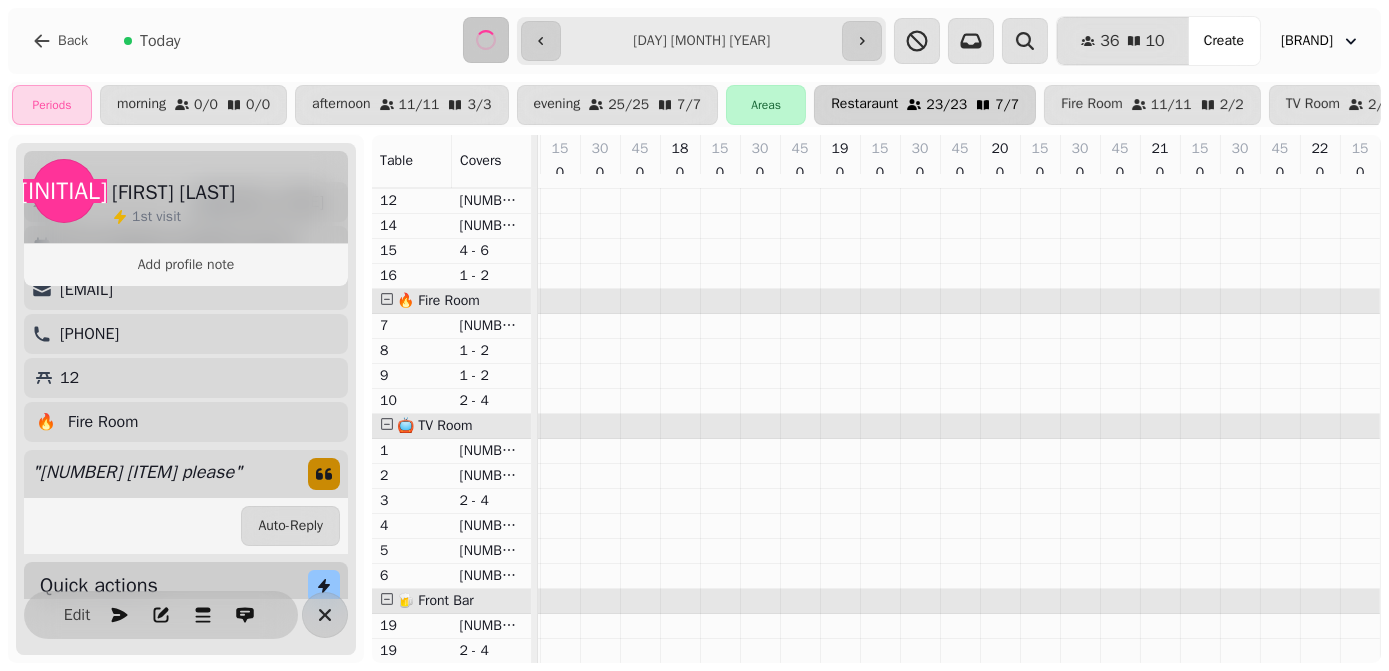 type on "**********" 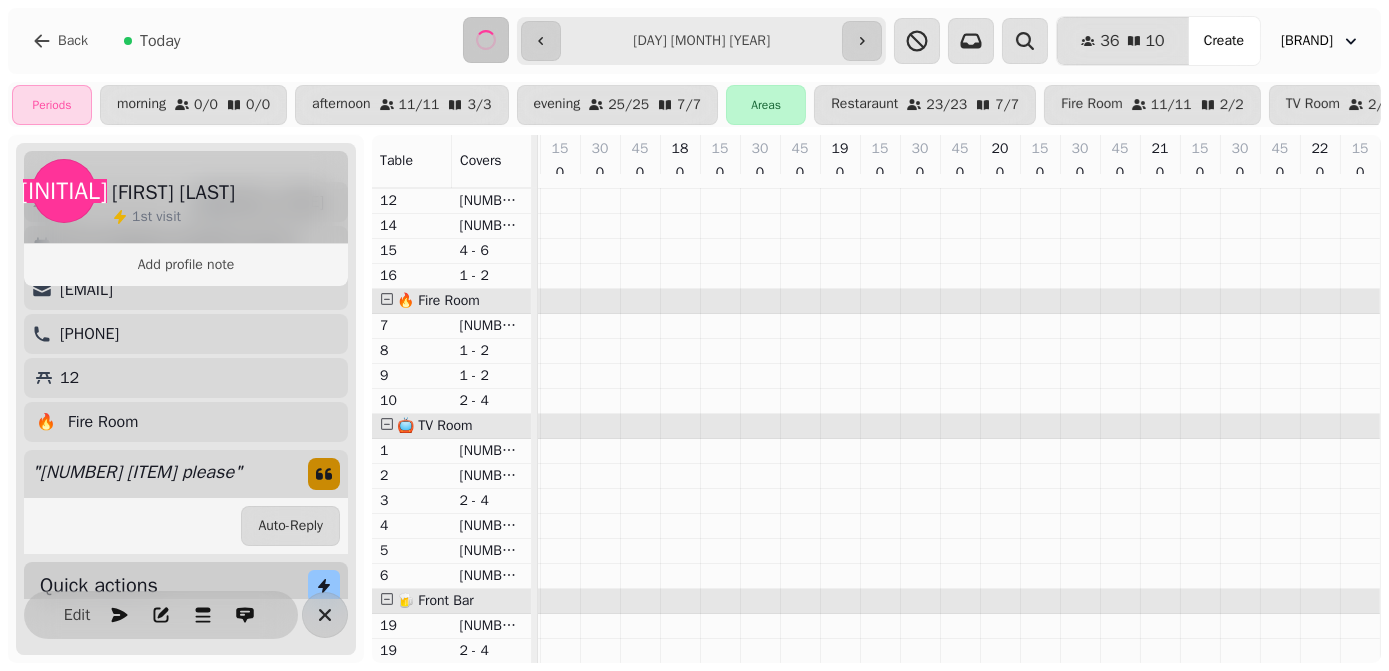 scroll, scrollTop: 0, scrollLeft: 170, axis: horizontal 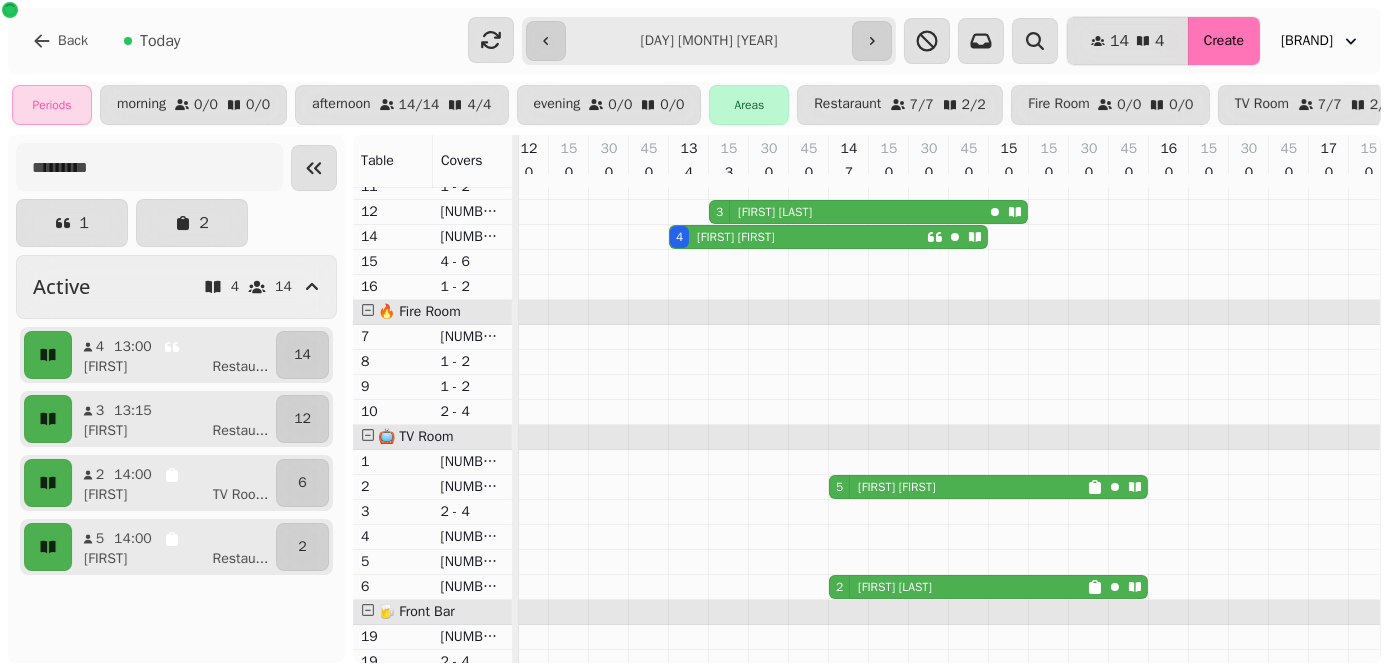 click on "Create" at bounding box center [1224, 41] 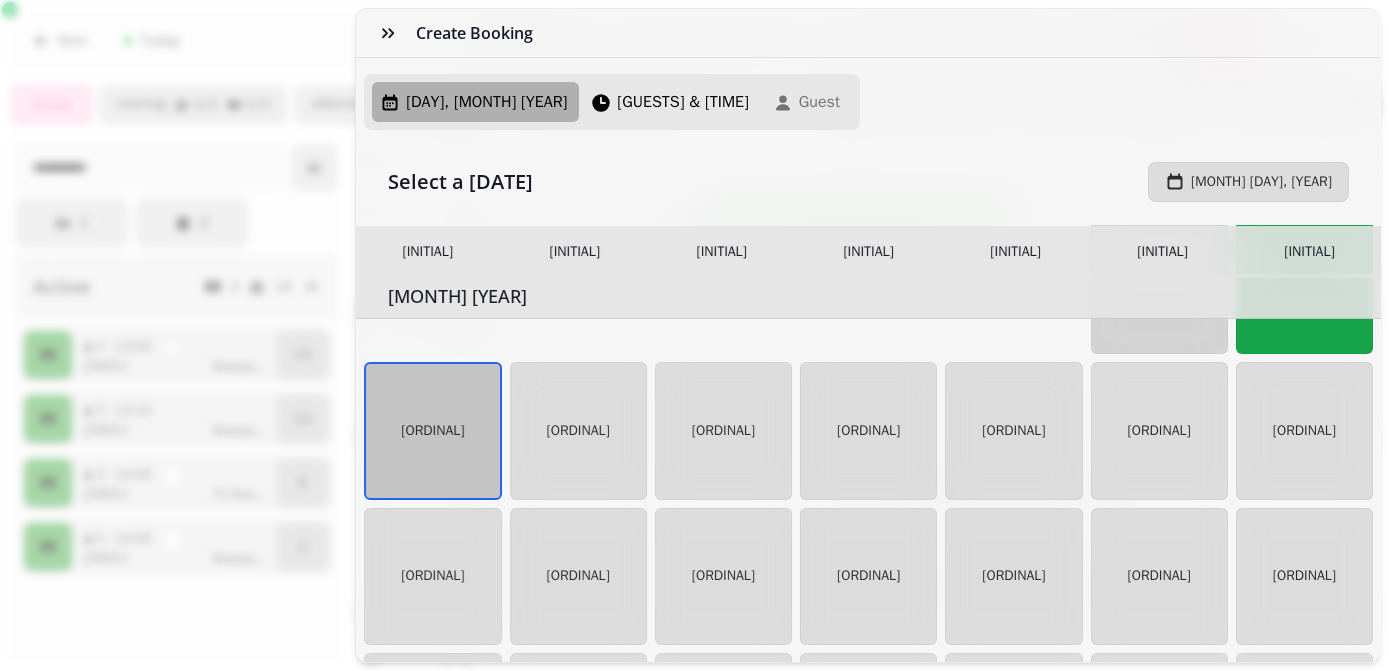 scroll, scrollTop: 114, scrollLeft: 0, axis: vertical 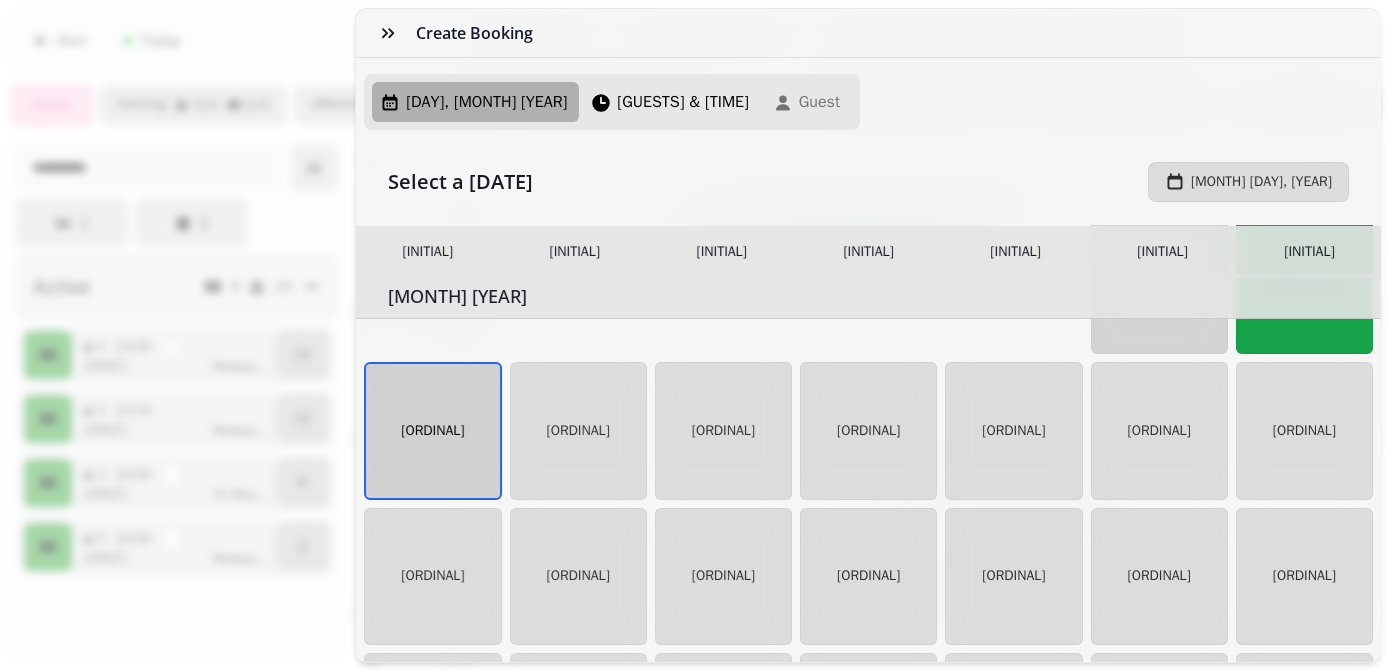 click on "[ORDINAL]" at bounding box center (432, 430) 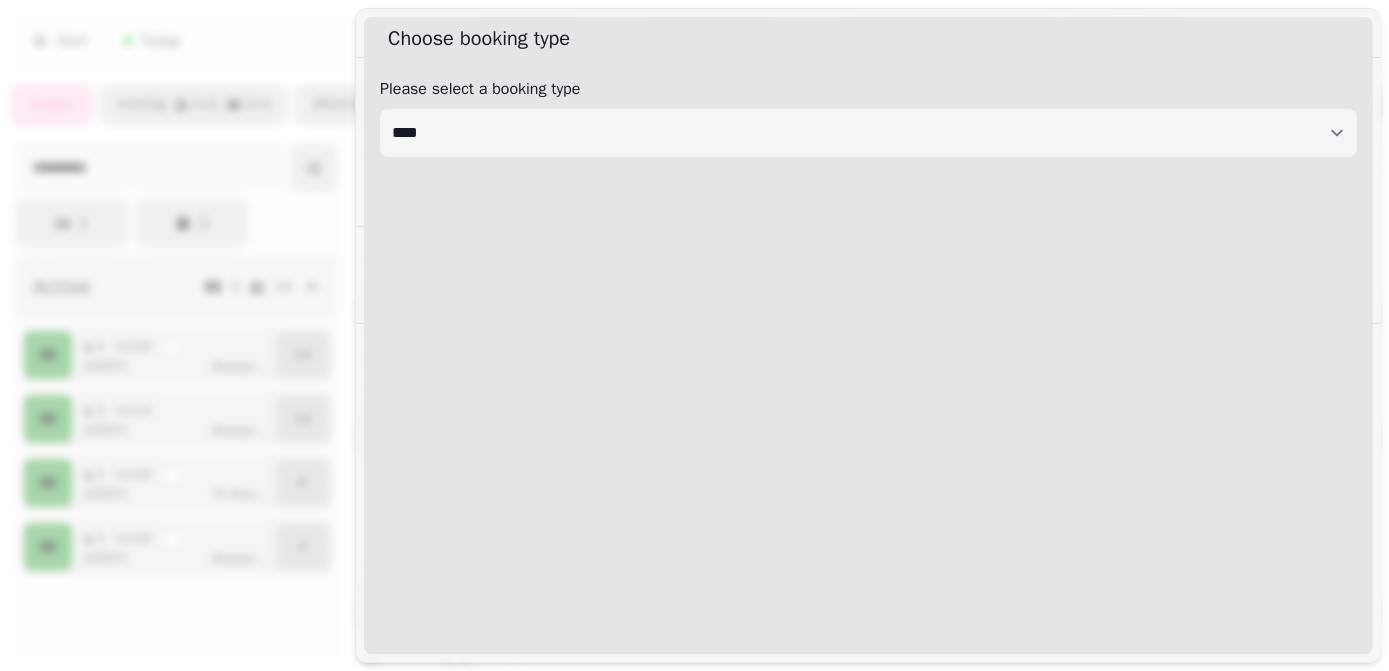 select on "****" 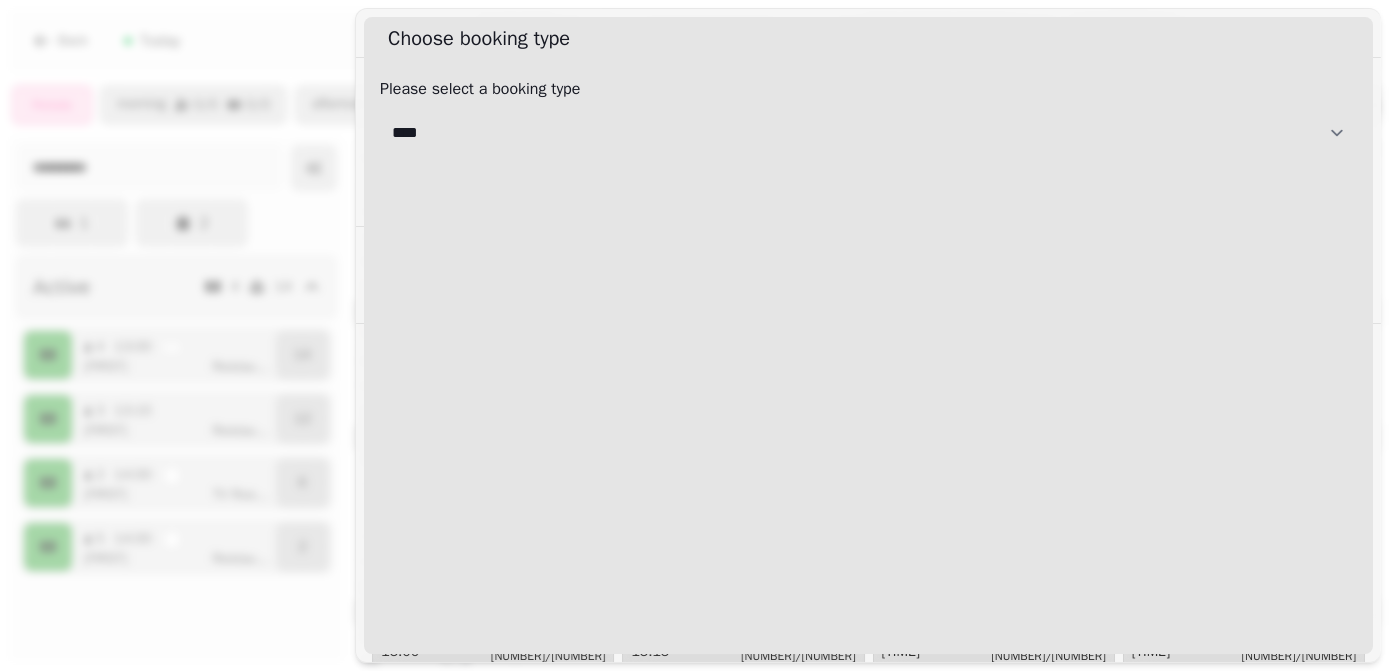 click on "**********" at bounding box center [868, 133] 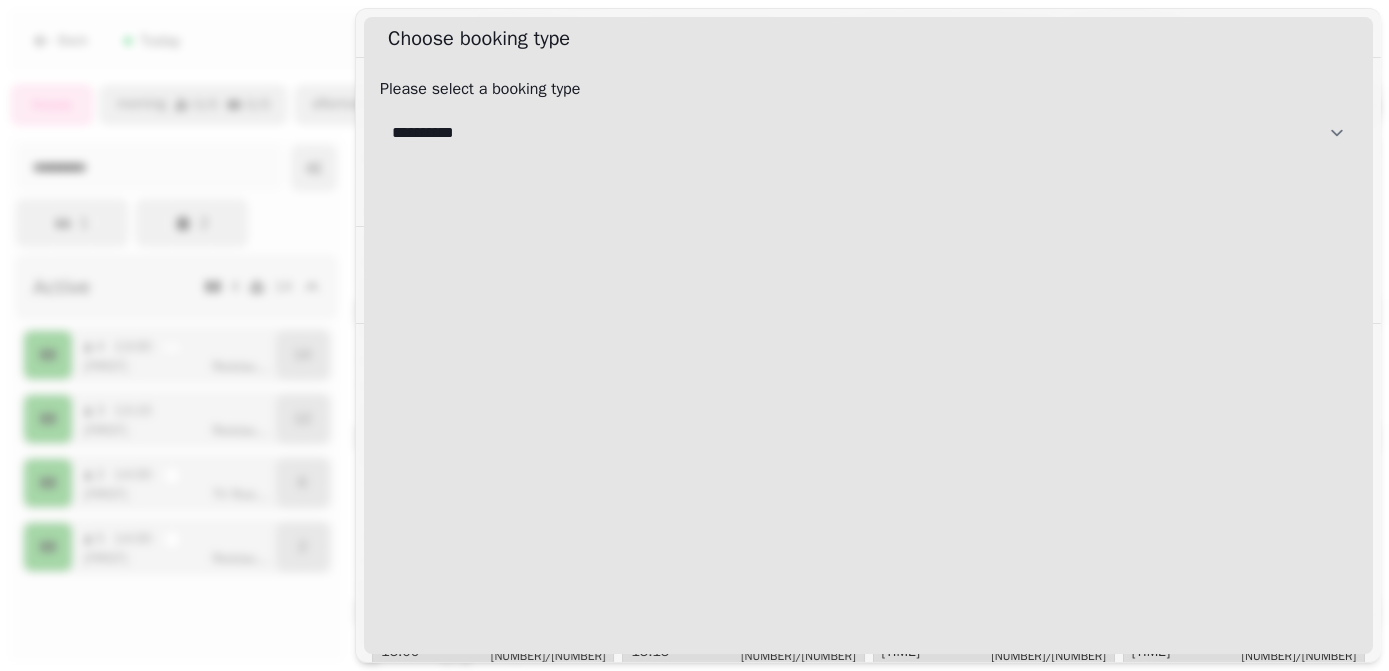 click on "**********" at bounding box center (868, 133) 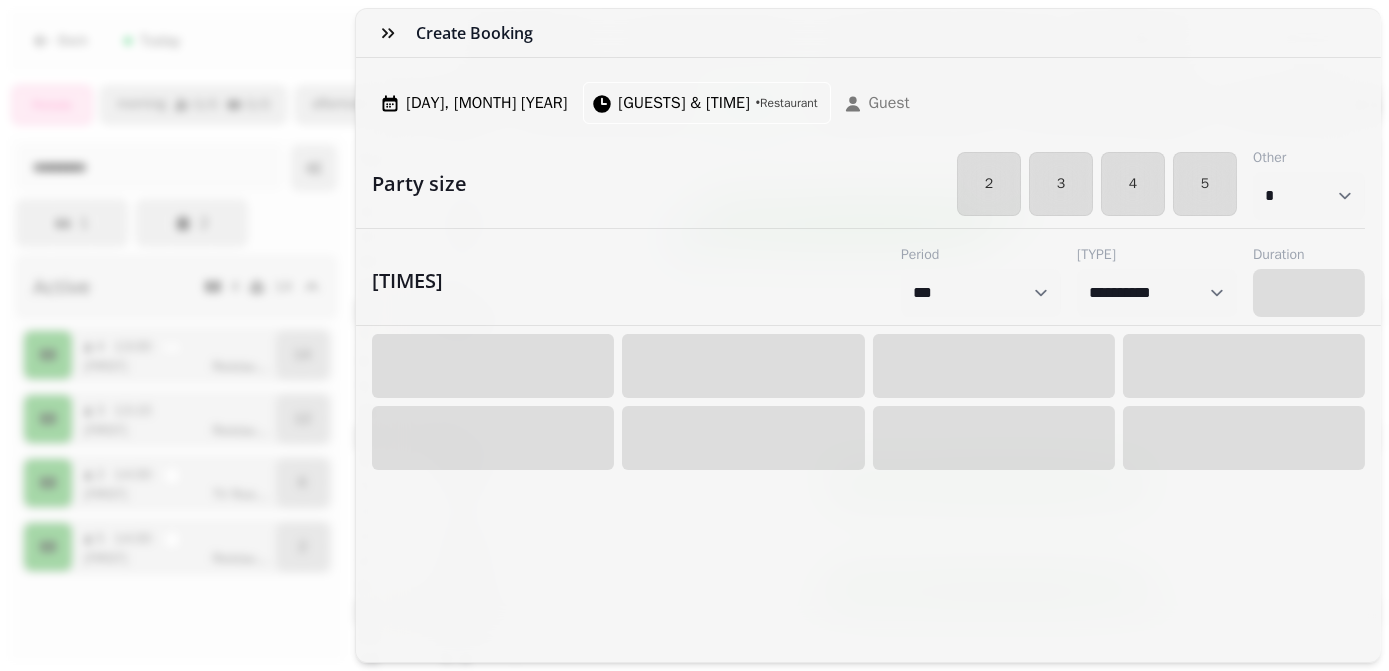 select on "****" 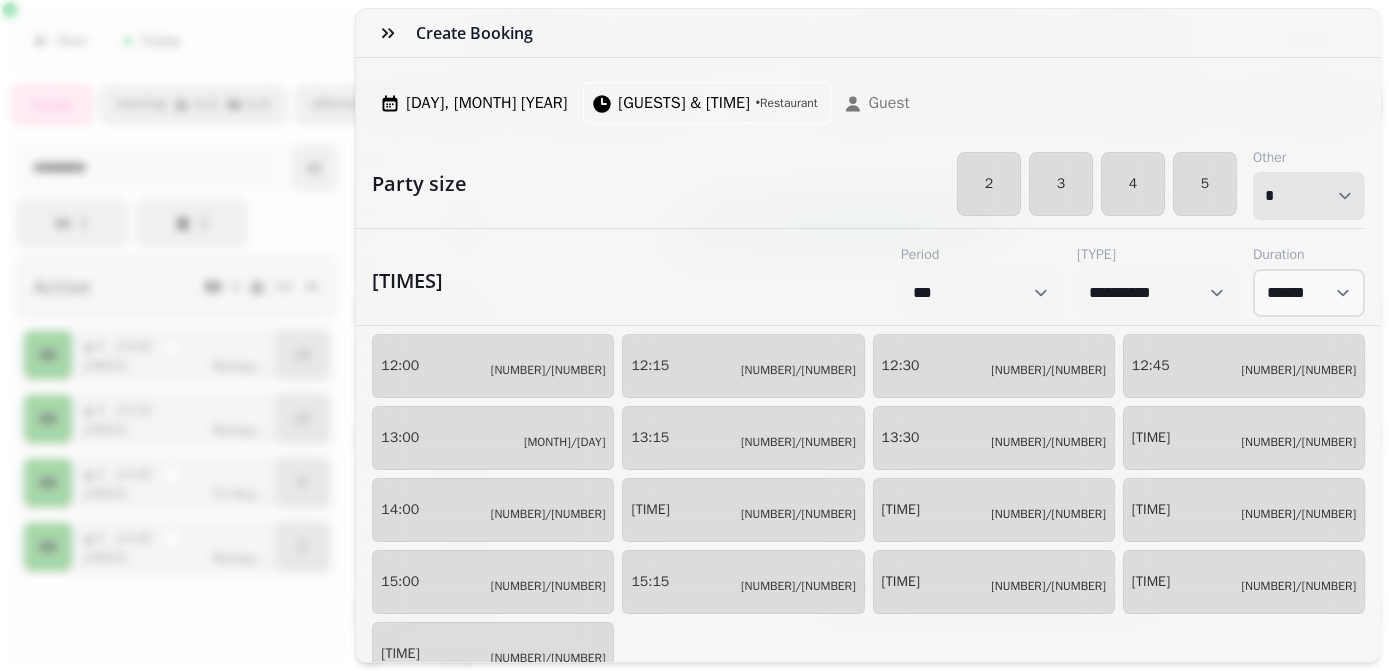 click on "**********" at bounding box center [1309, 196] 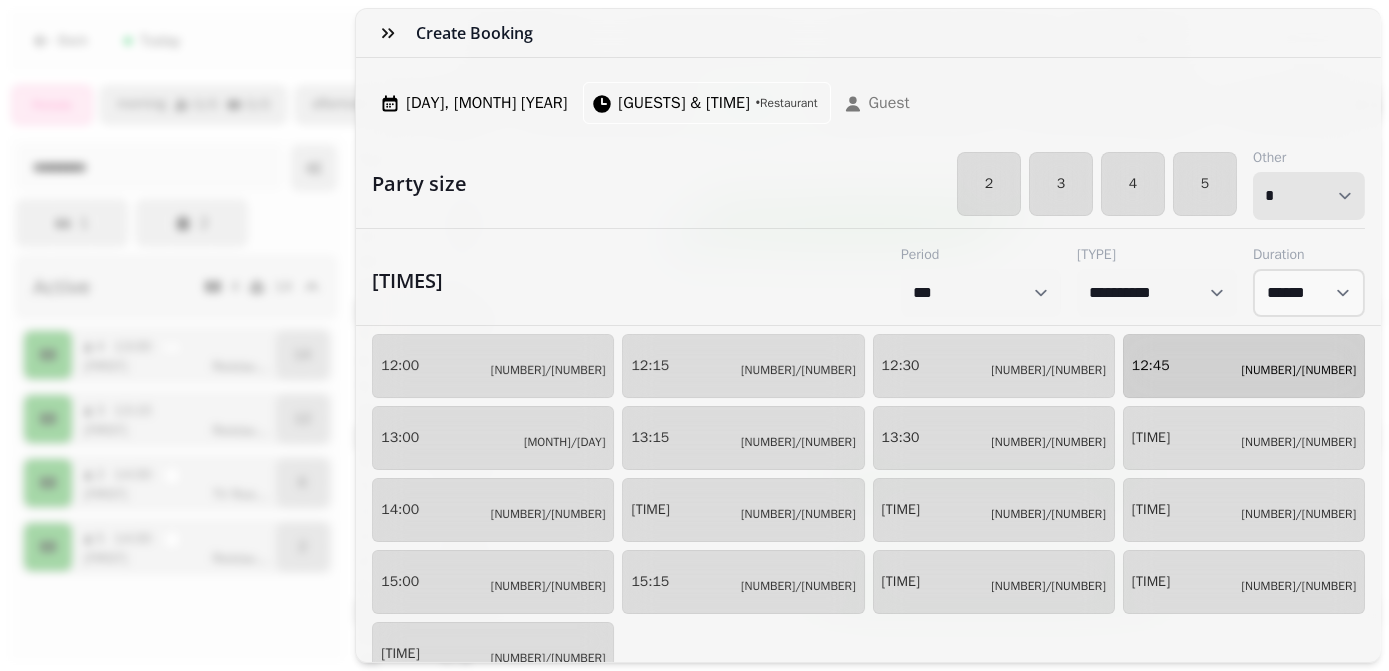select on "*" 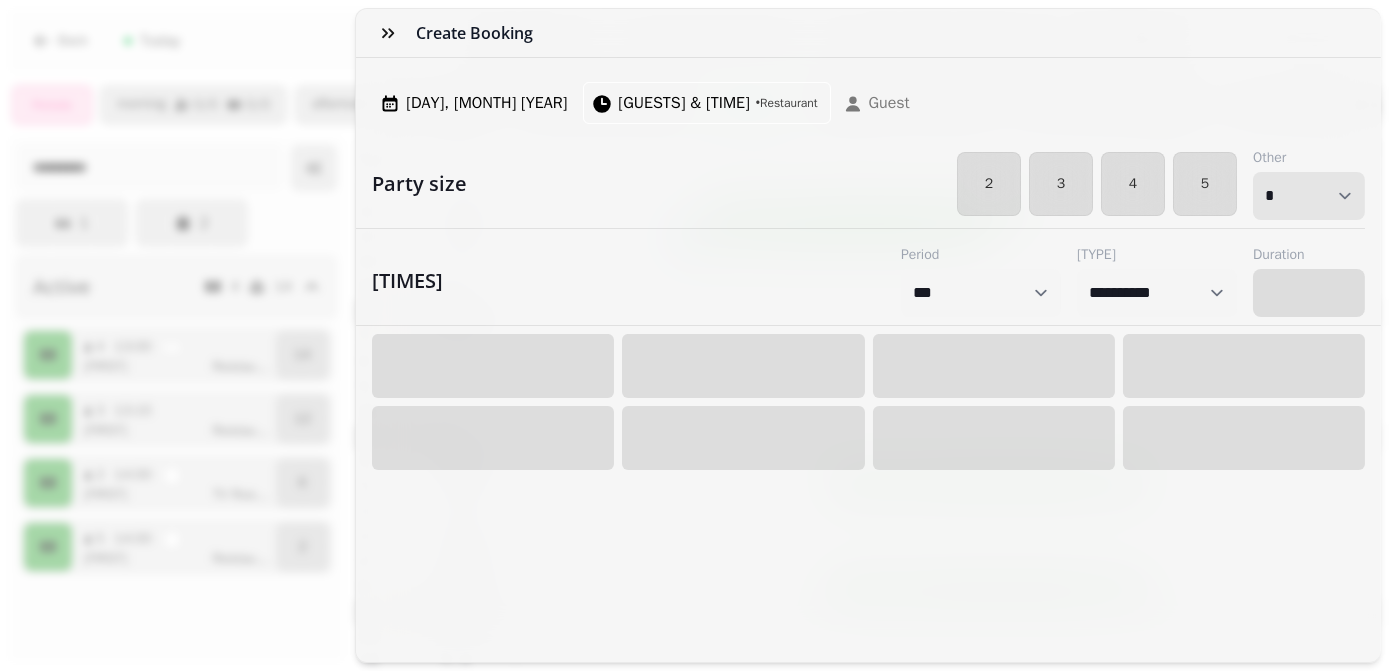 select on "****" 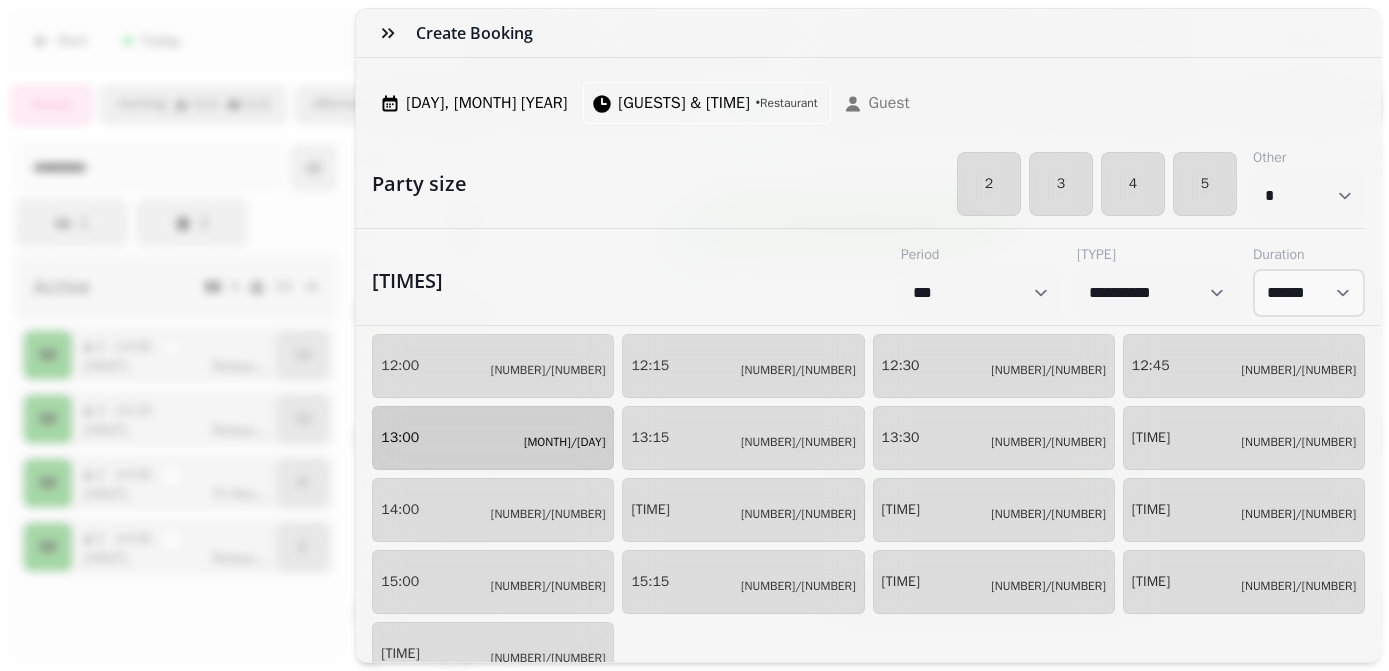 click on "[TIME] [MONTH]/[DAY]" at bounding box center (493, 438) 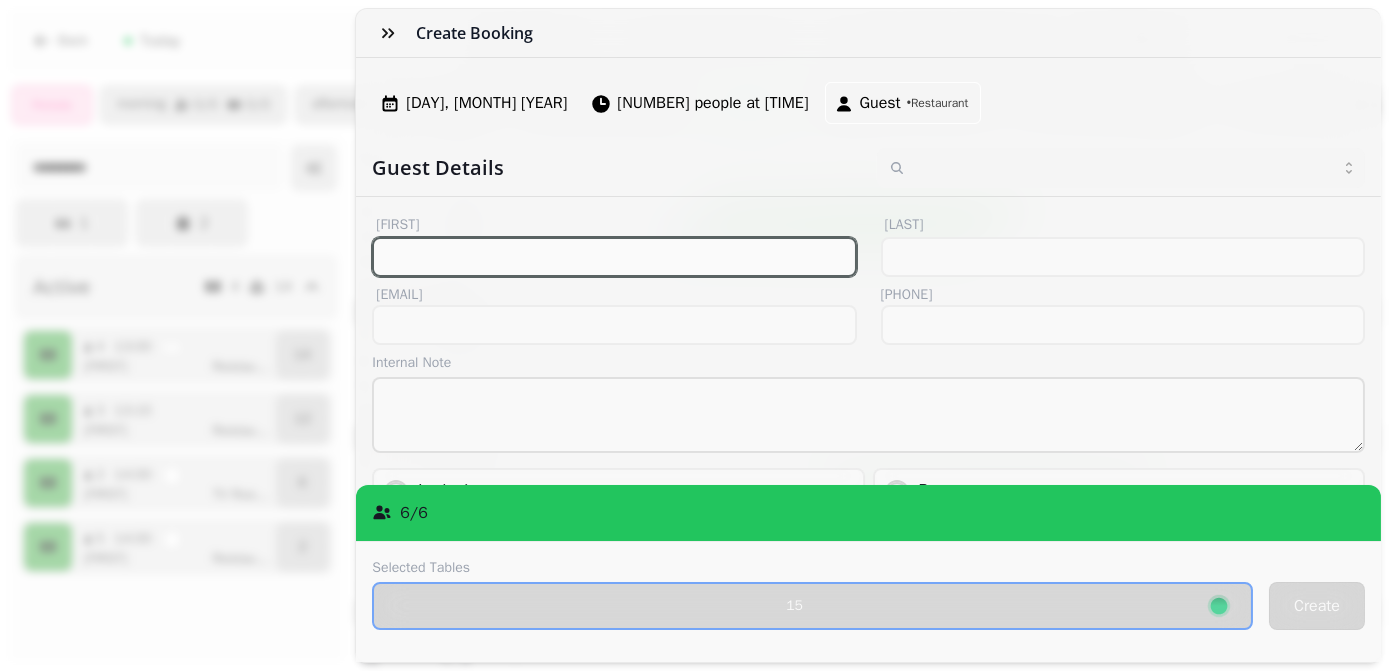 click on "[FIRST]" at bounding box center [614, 257] 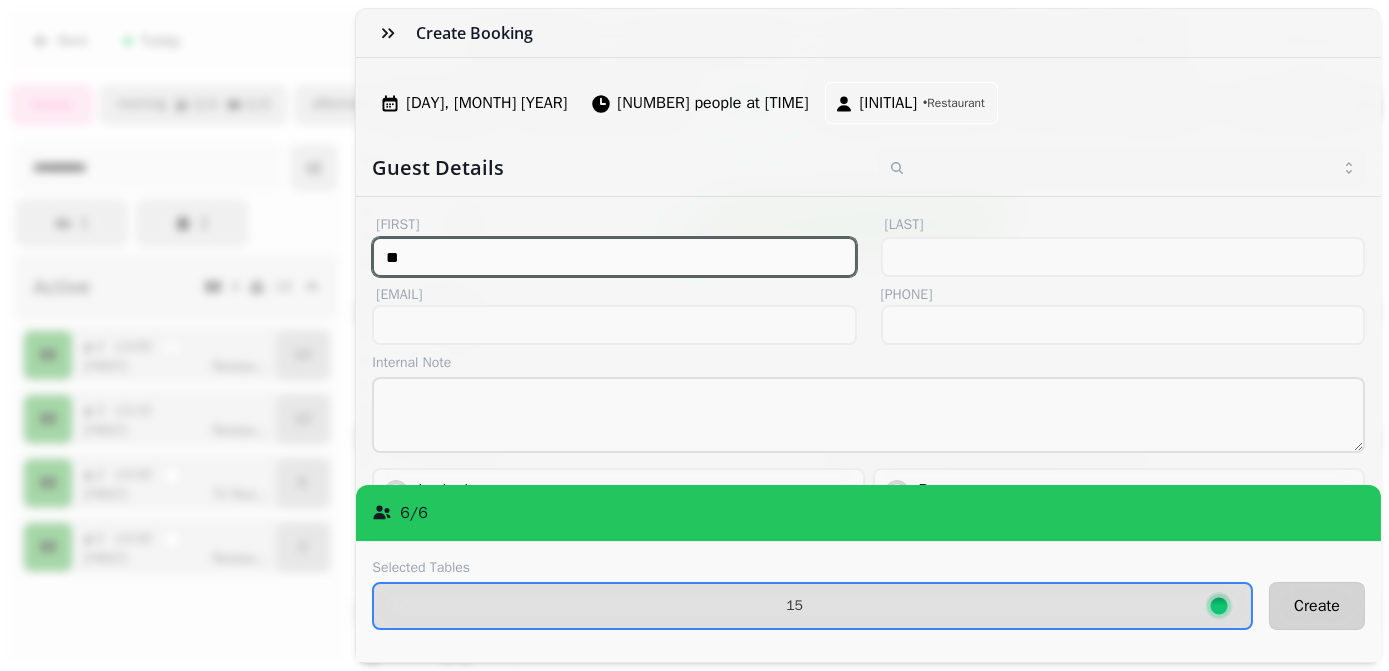 type on "**" 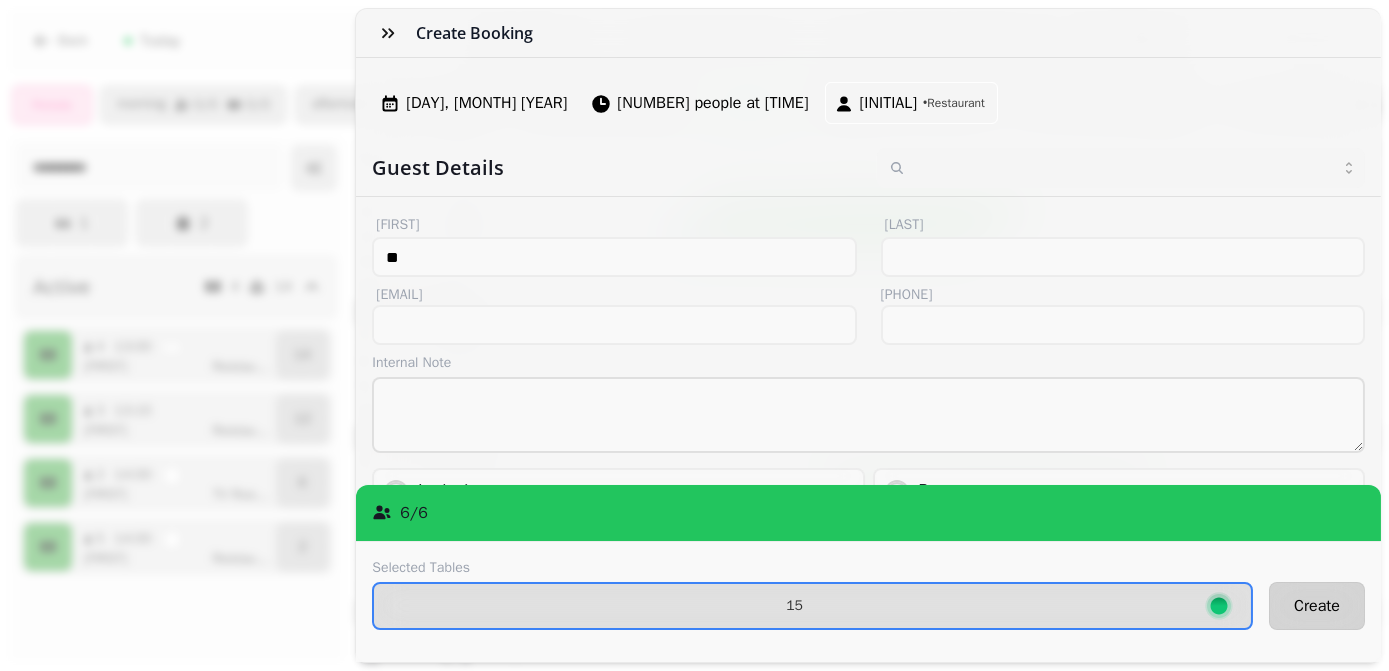 click on "Create" at bounding box center [1317, 606] 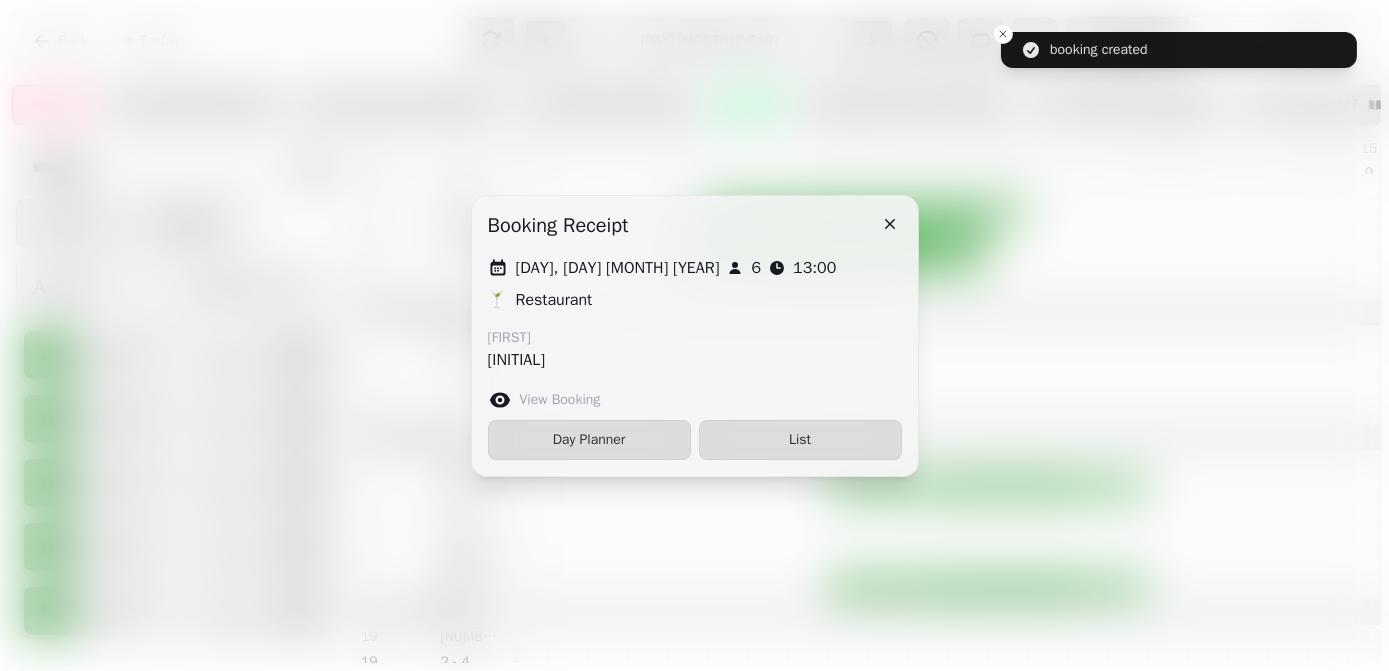 click 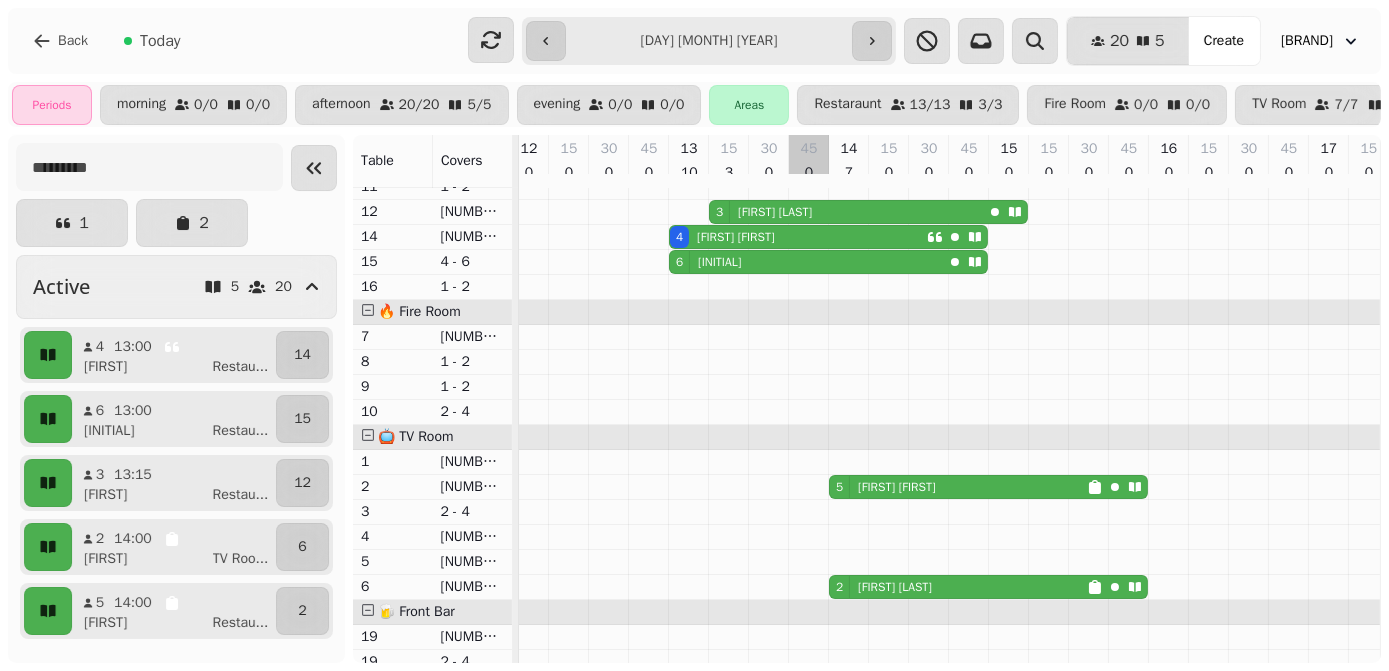 scroll, scrollTop: 38, scrollLeft: 272, axis: both 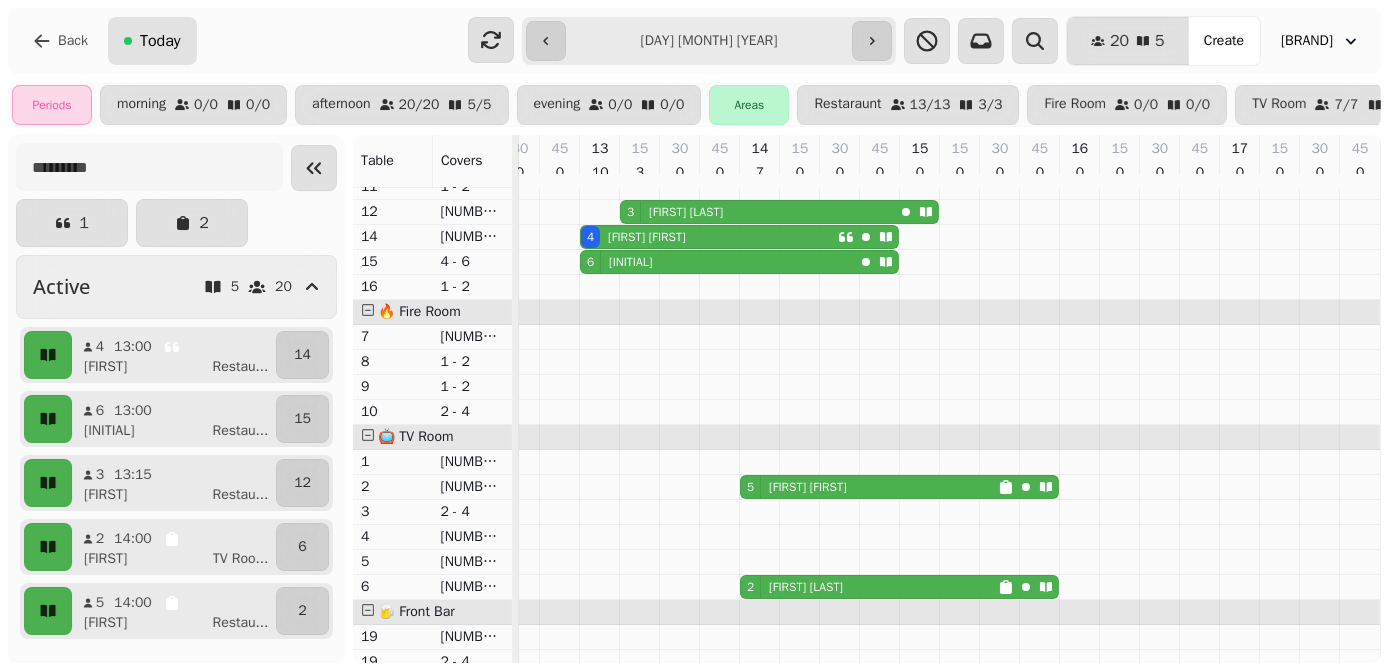 click on "Today" at bounding box center (160, 41) 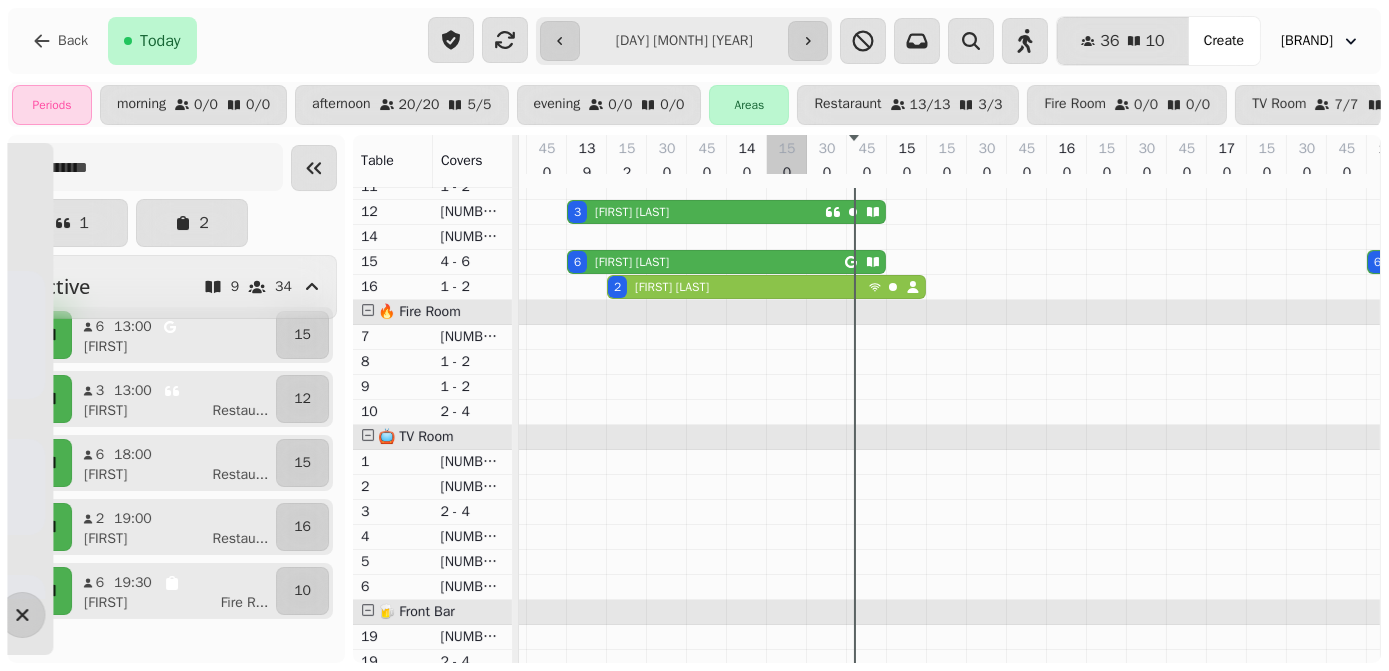 scroll, scrollTop: 0, scrollLeft: 170, axis: horizontal 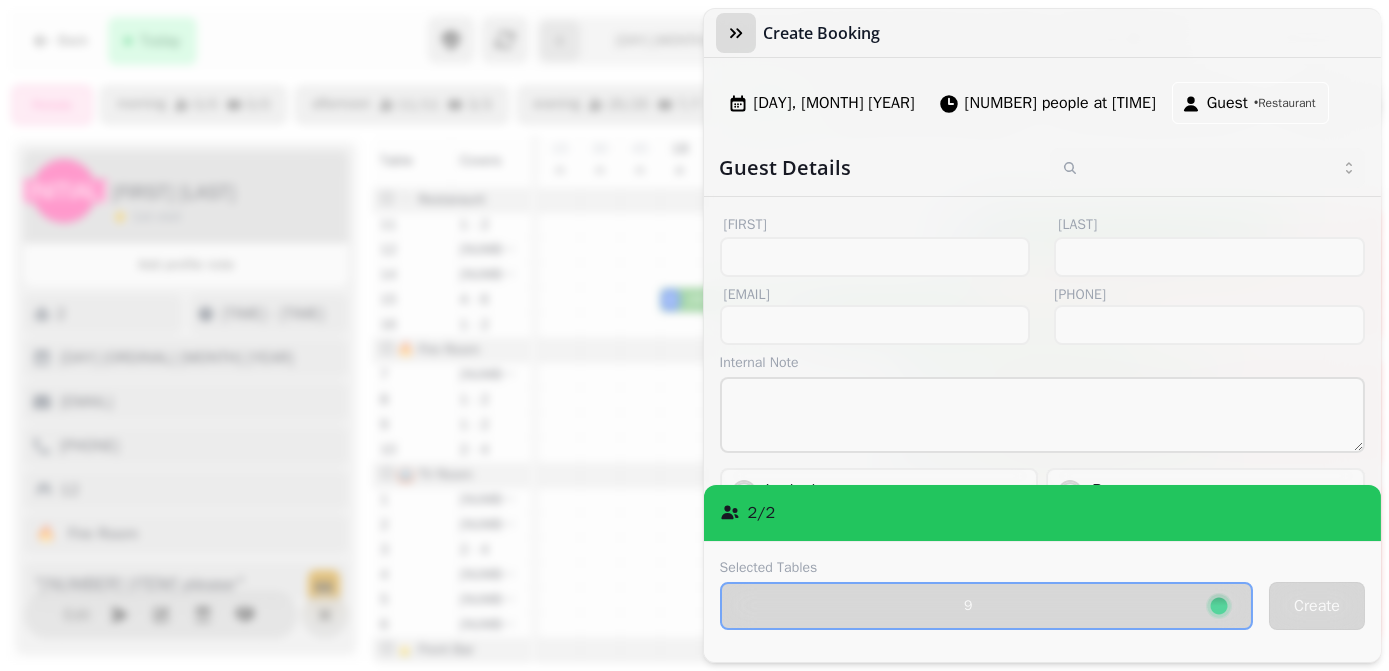 click 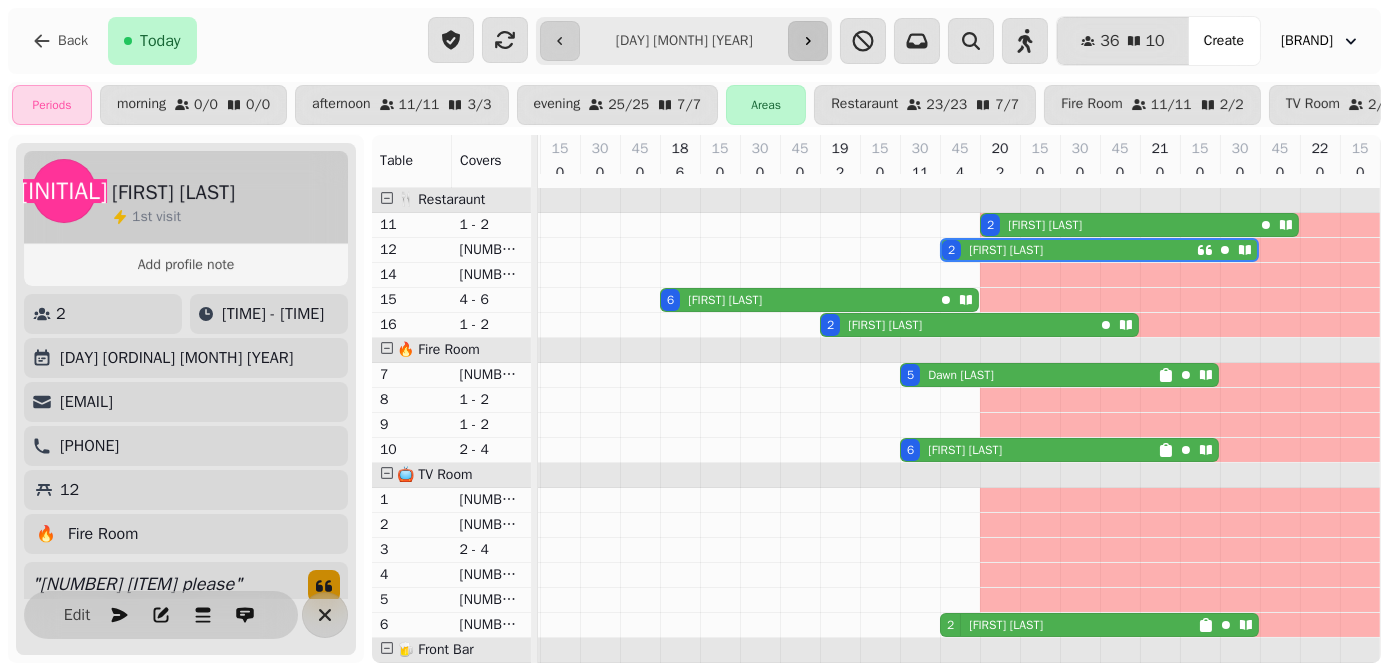 click 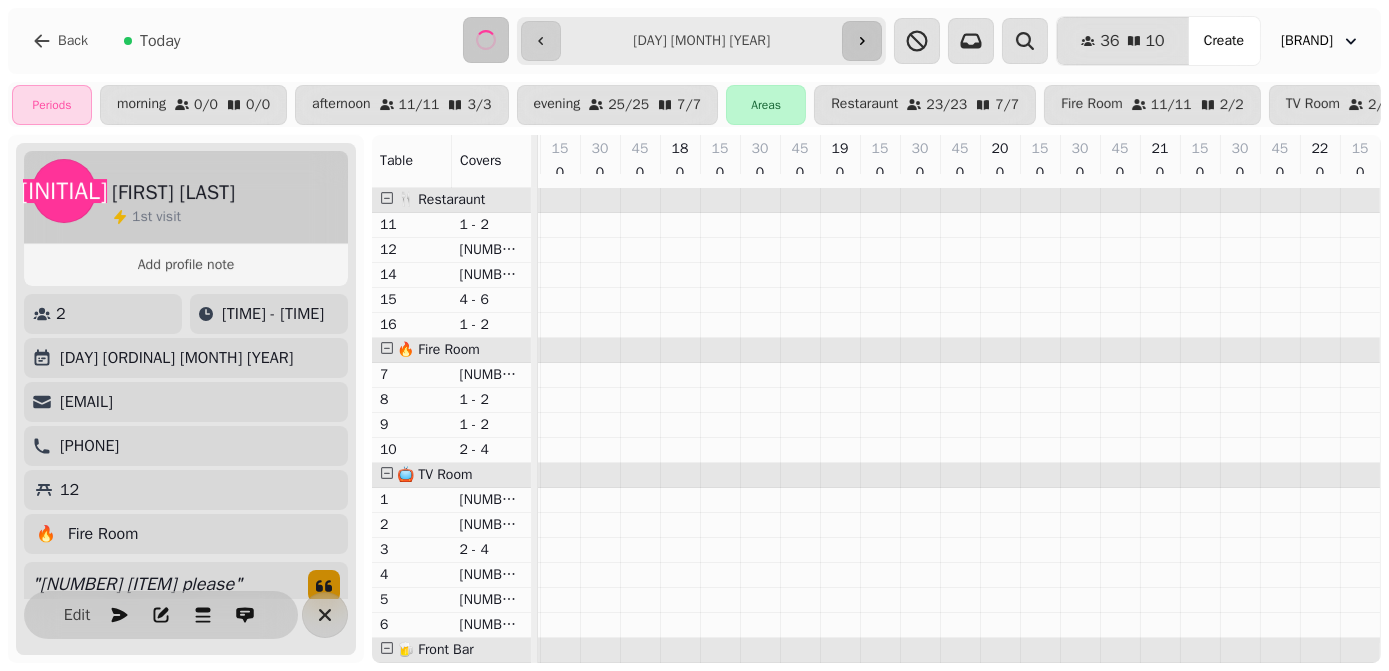 scroll, scrollTop: 0, scrollLeft: 170, axis: horizontal 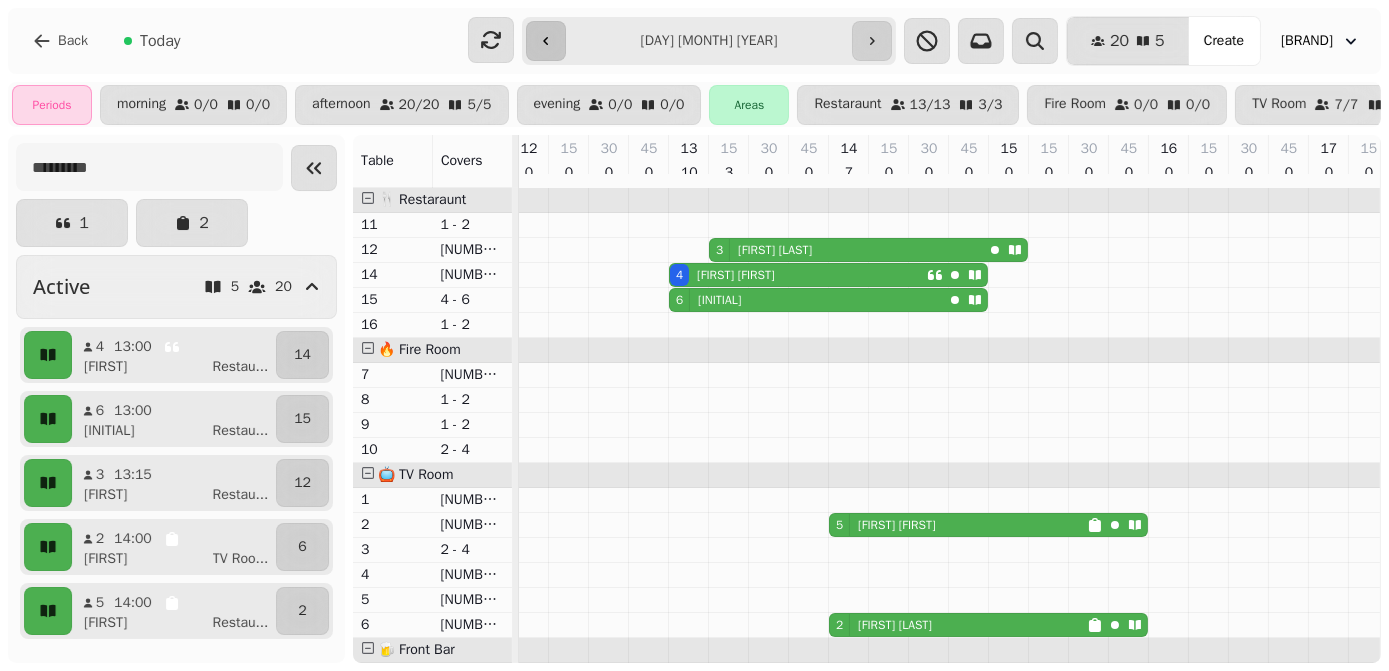 click at bounding box center [546, 41] 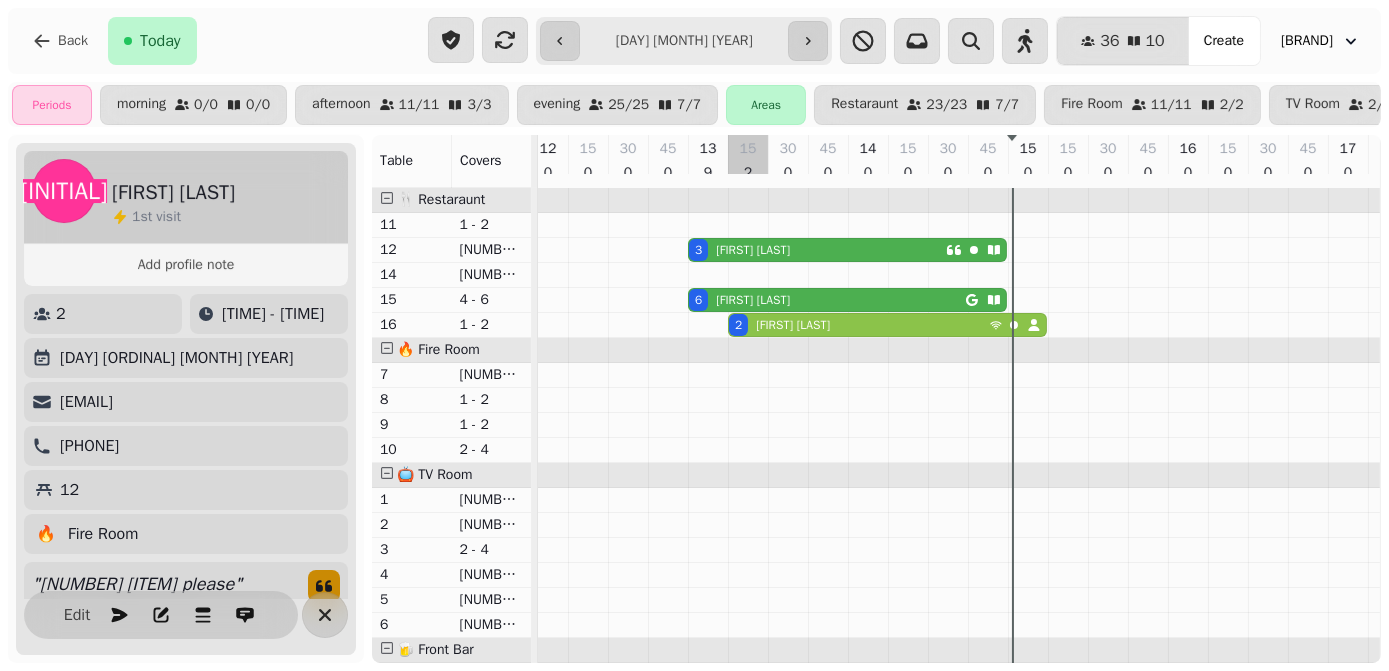 scroll, scrollTop: 0, scrollLeft: 284, axis: horizontal 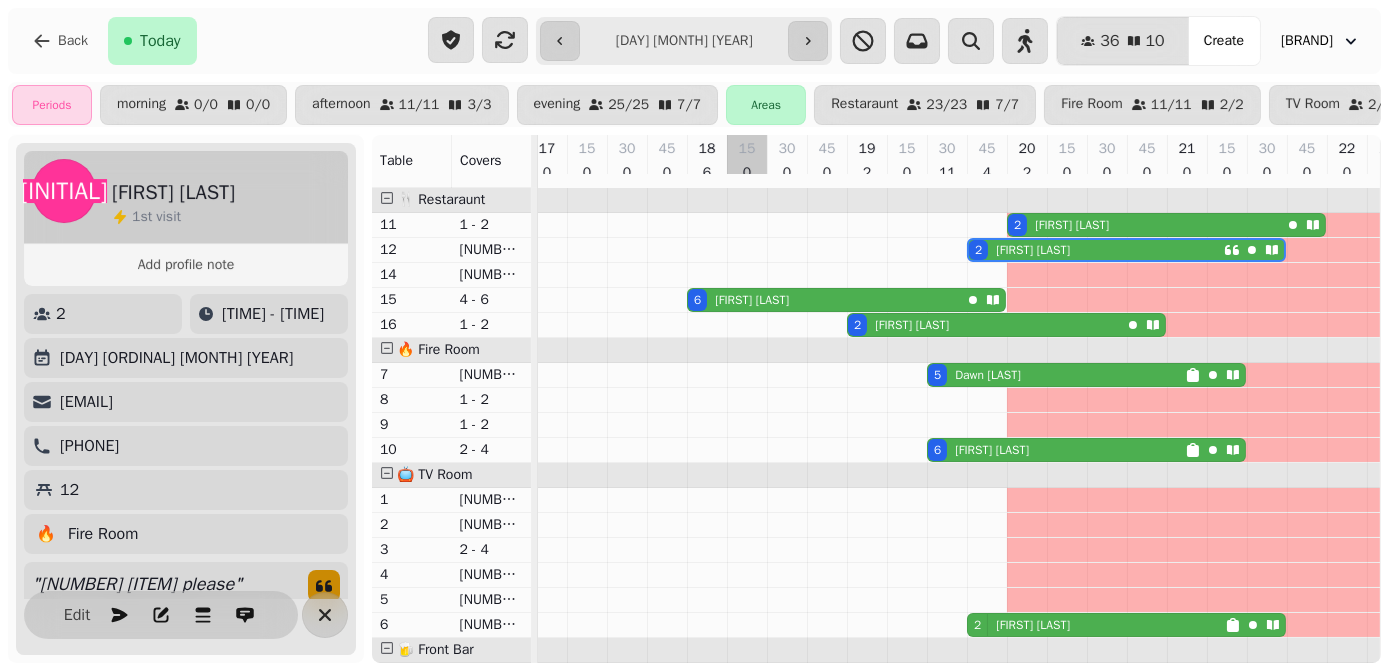 click at bounding box center [747, 450] 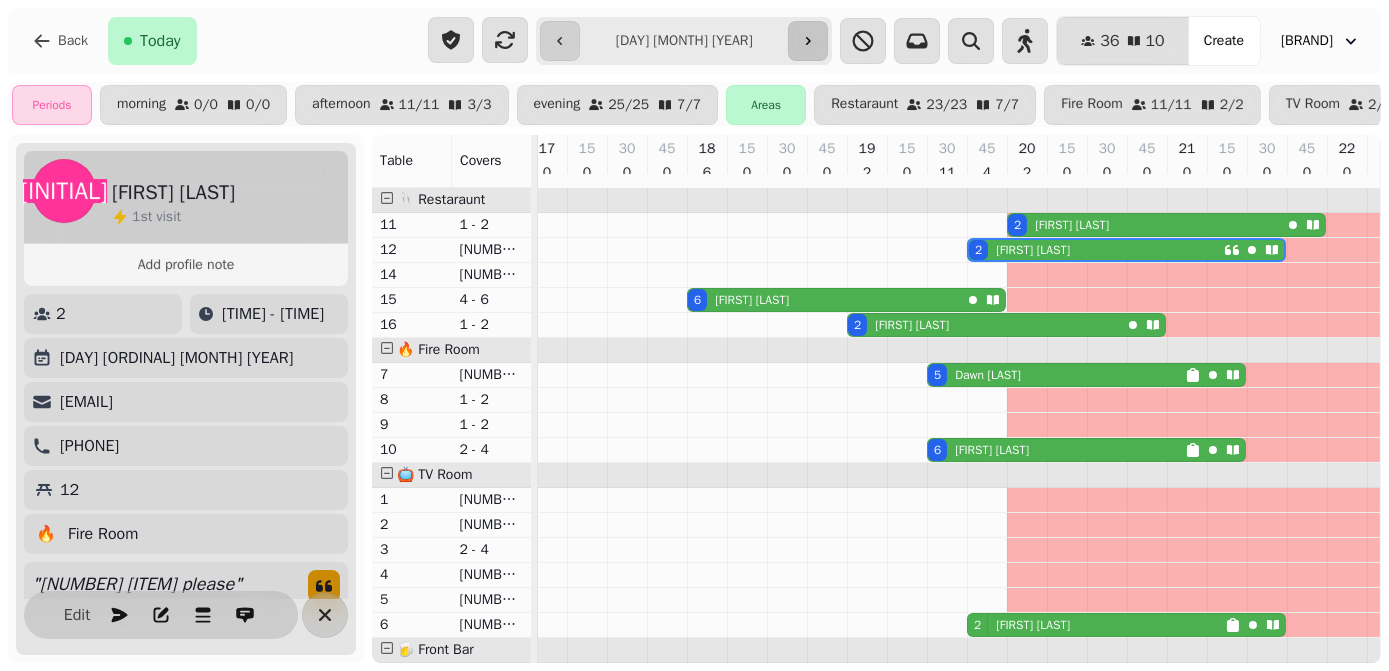click 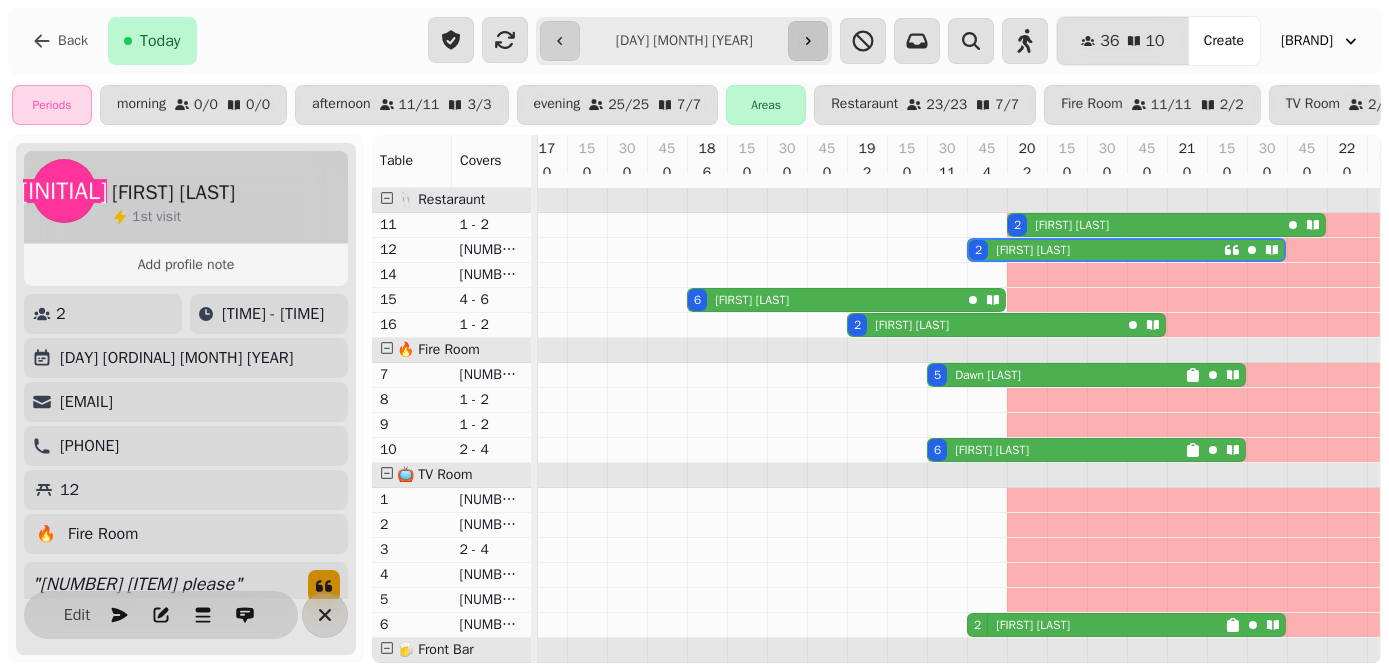 click on "**********" at bounding box center [684, 41] 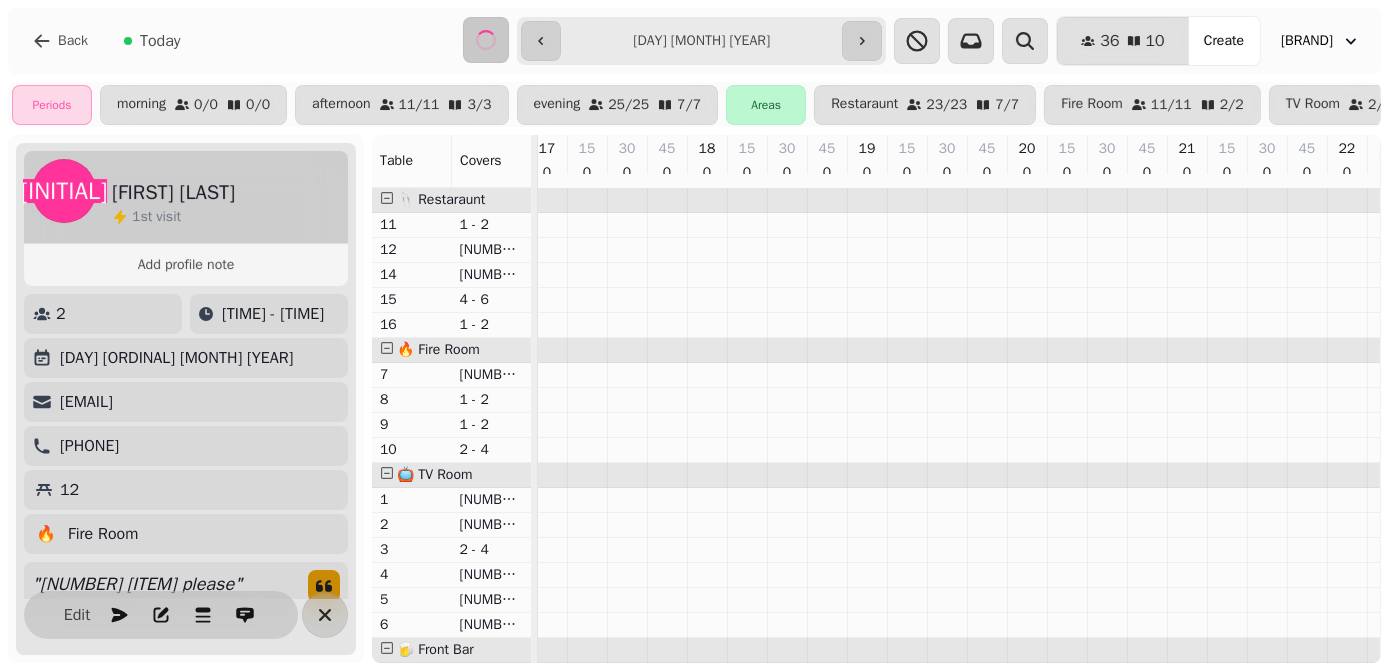click on "**********" at bounding box center [701, 41] 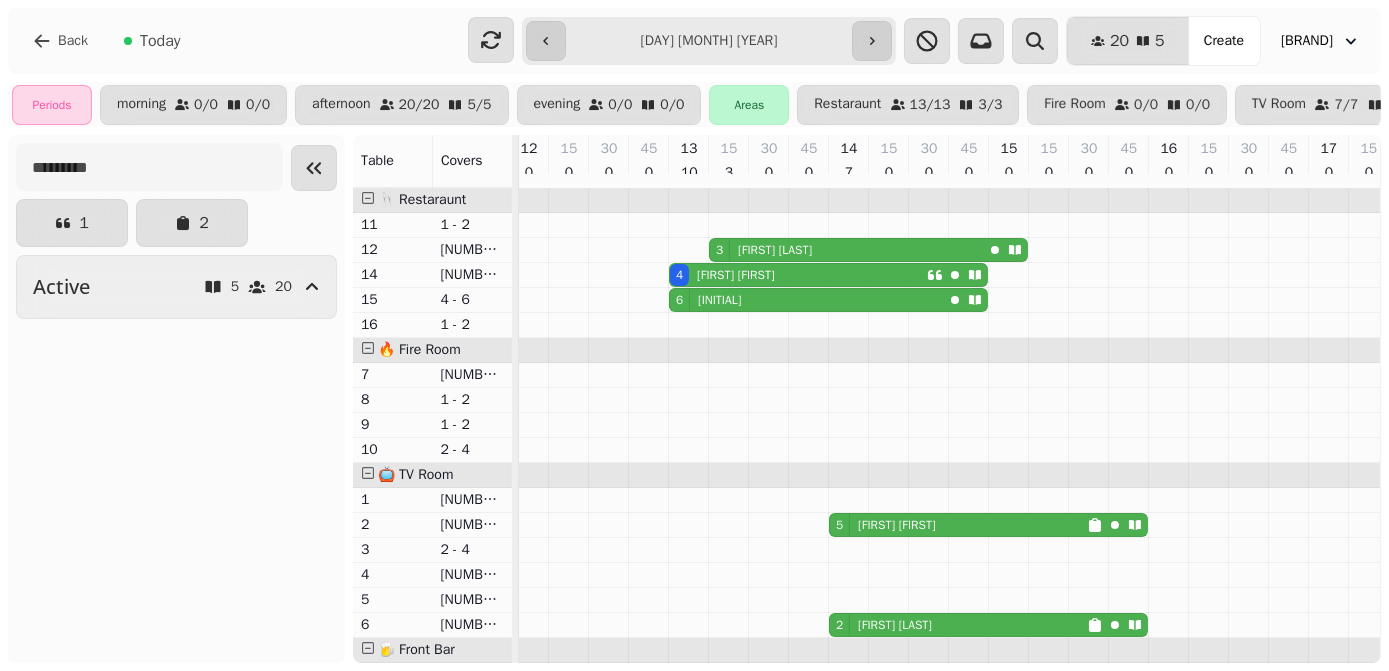 click on "**********" at bounding box center [709, 41] 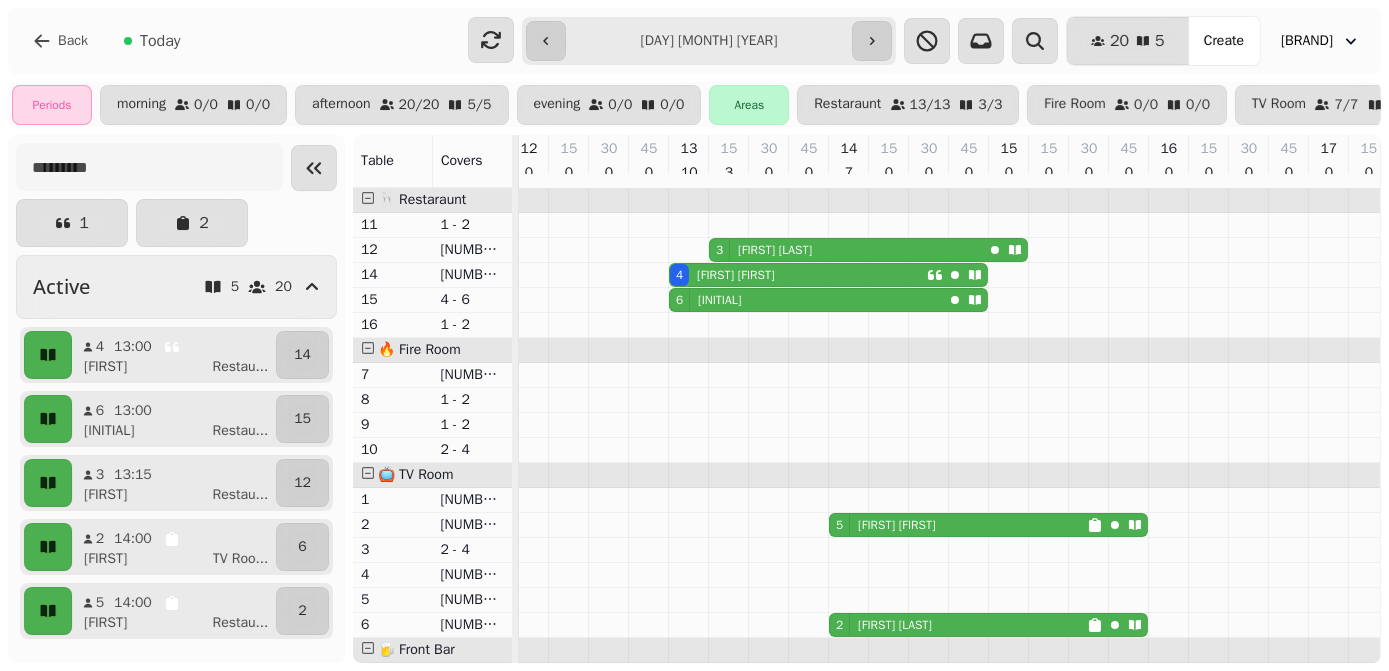 click on "**********" at bounding box center [709, 41] 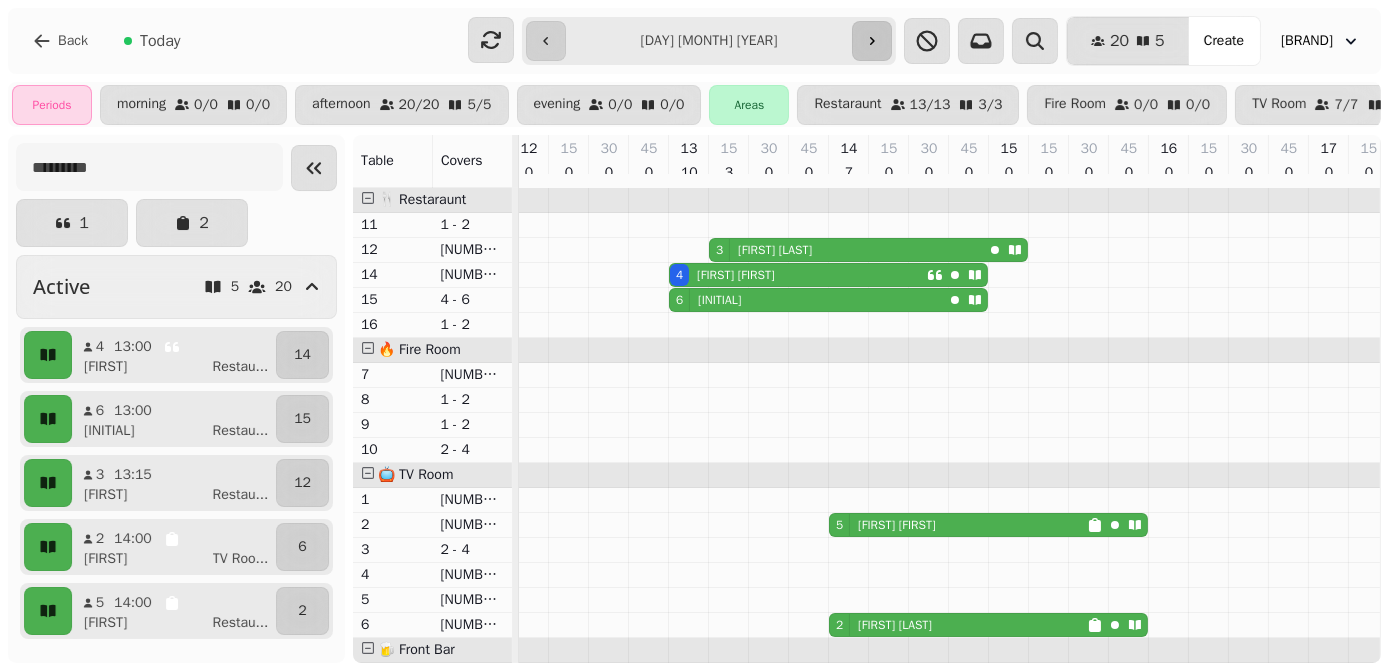 click 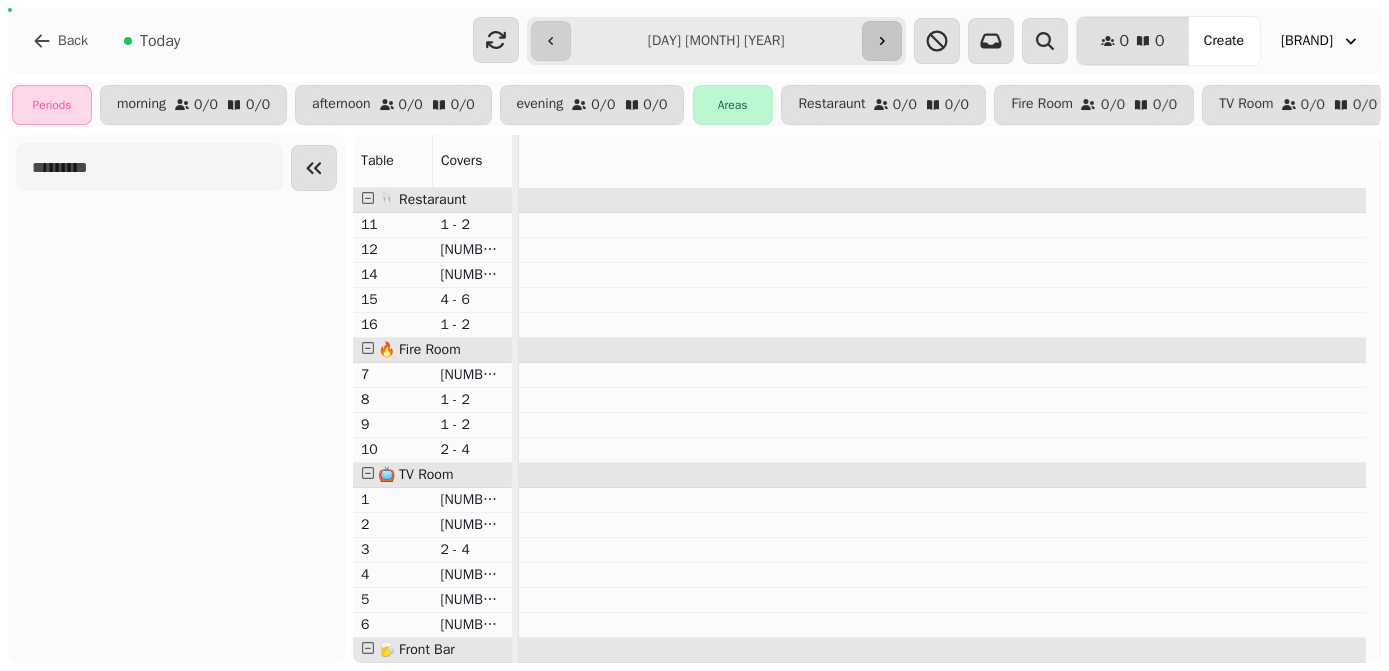 scroll, scrollTop: 0, scrollLeft: 0, axis: both 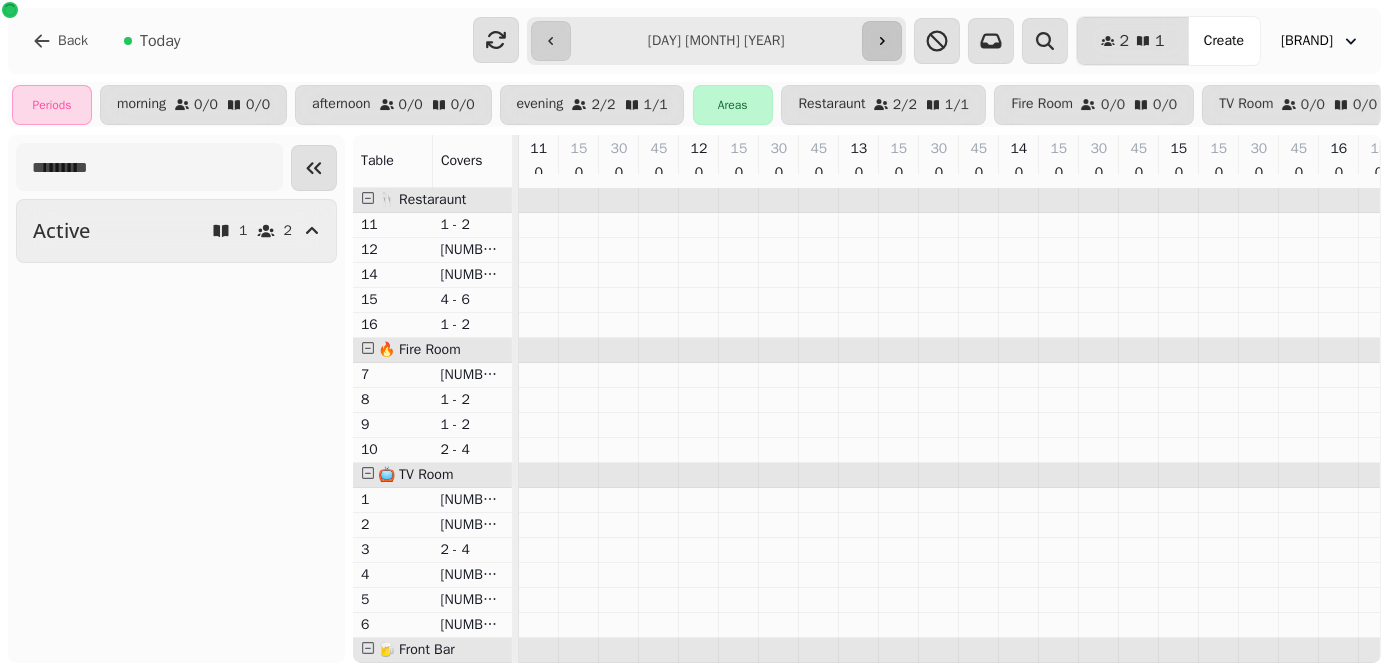 click at bounding box center (882, 41) 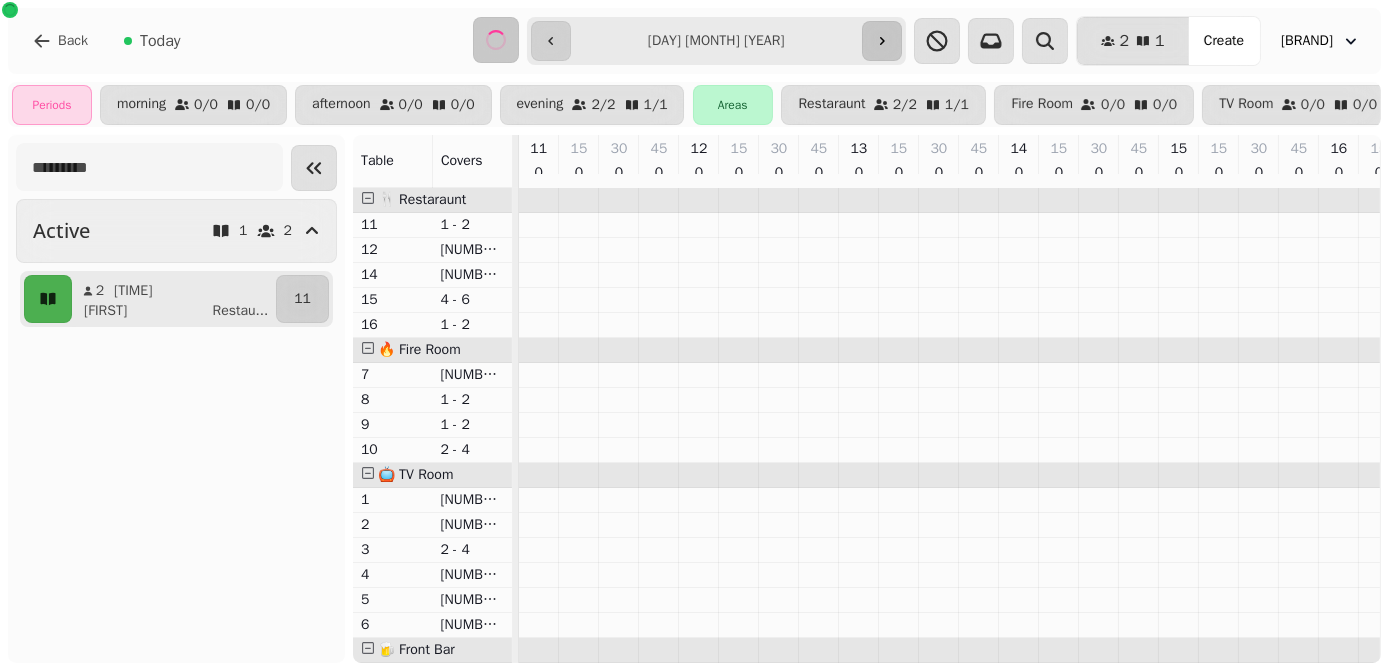 scroll, scrollTop: 0, scrollLeft: 170, axis: horizontal 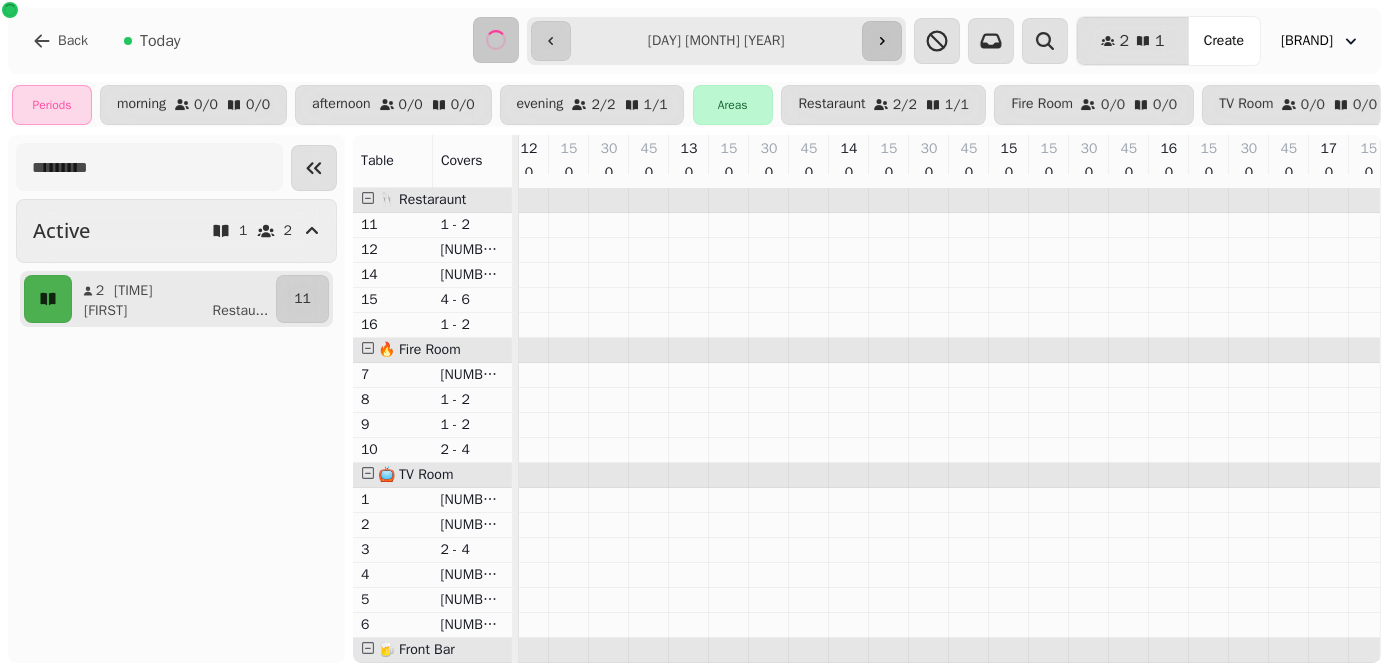 click 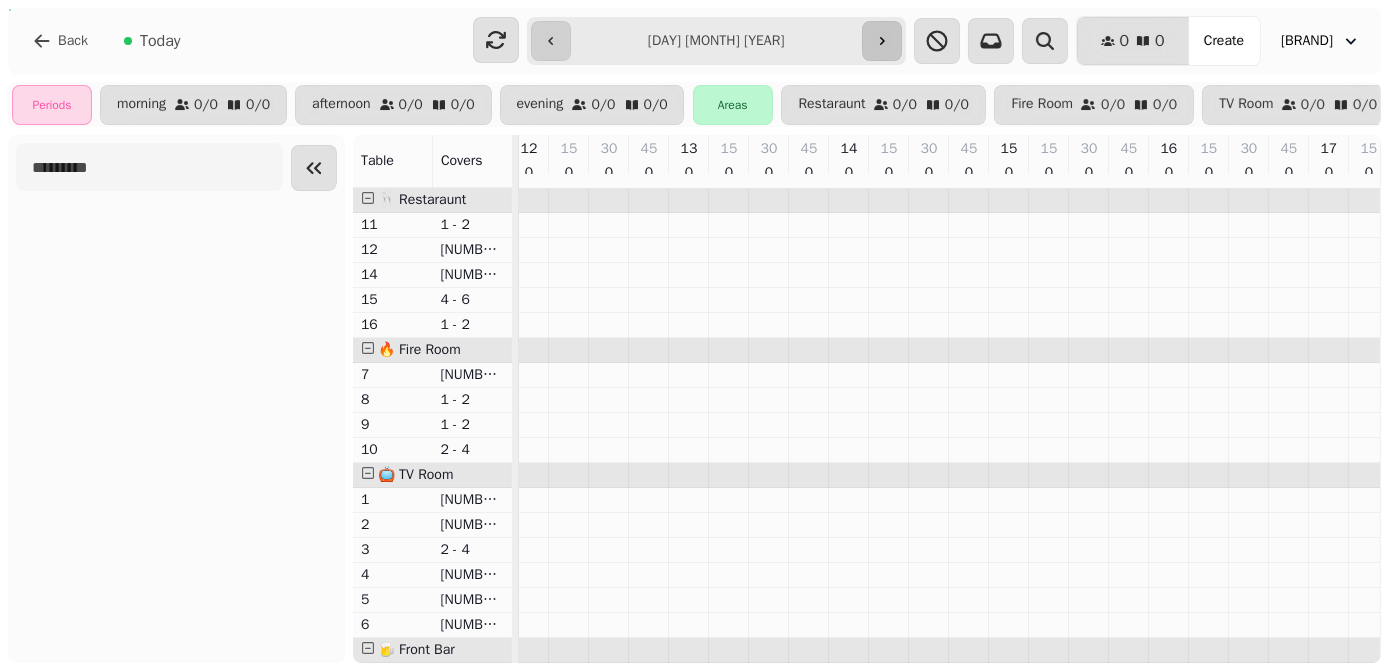 click 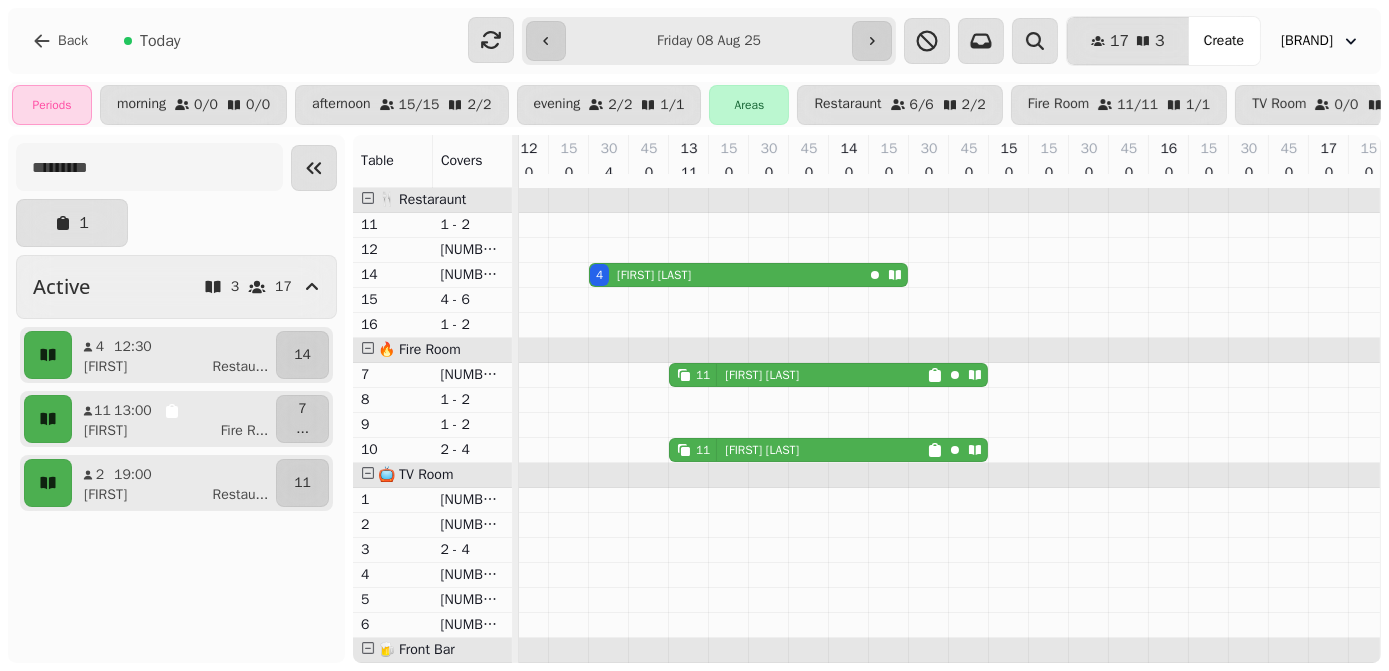 scroll, scrollTop: 0, scrollLeft: 411, axis: horizontal 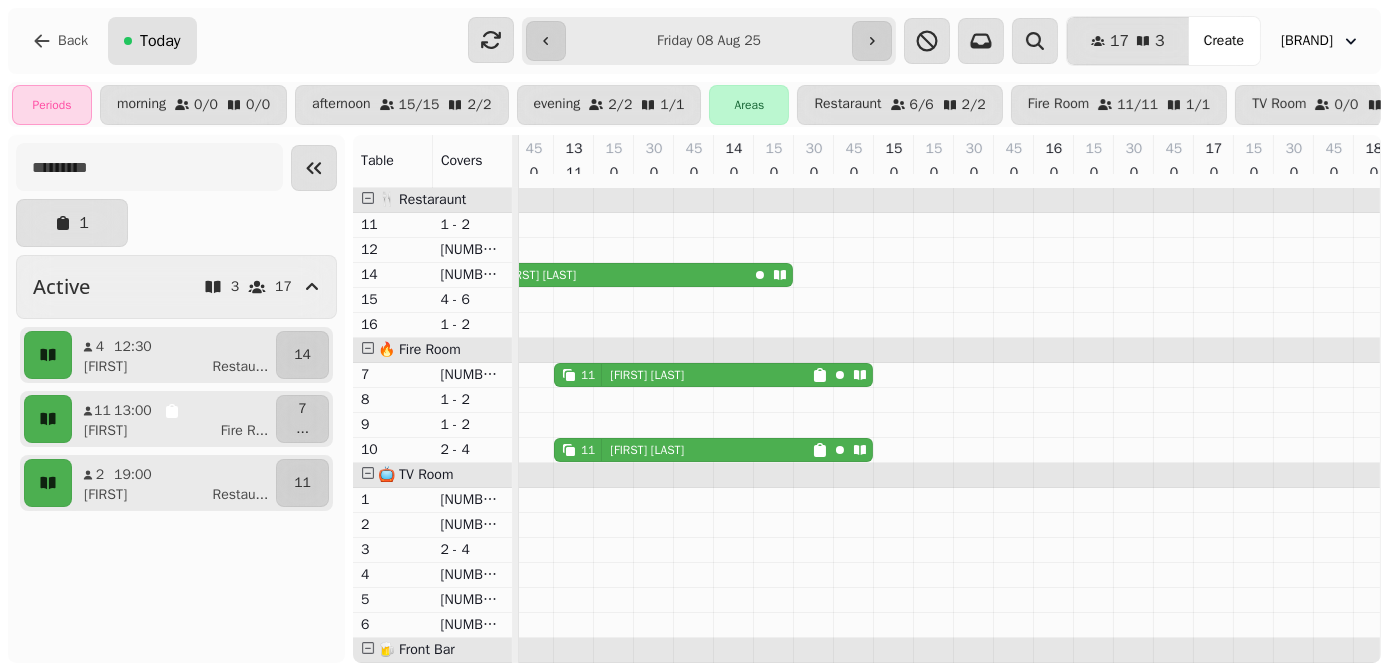 click on "Today" at bounding box center [152, 41] 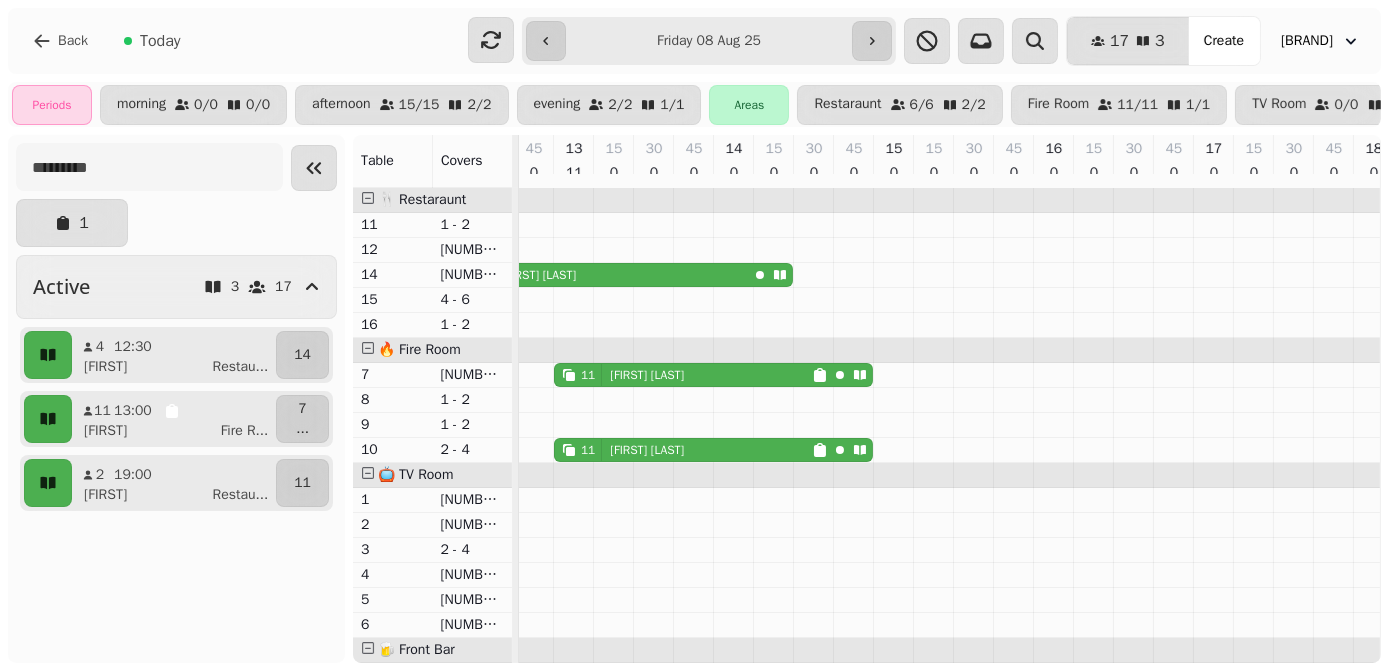 select on "**********" 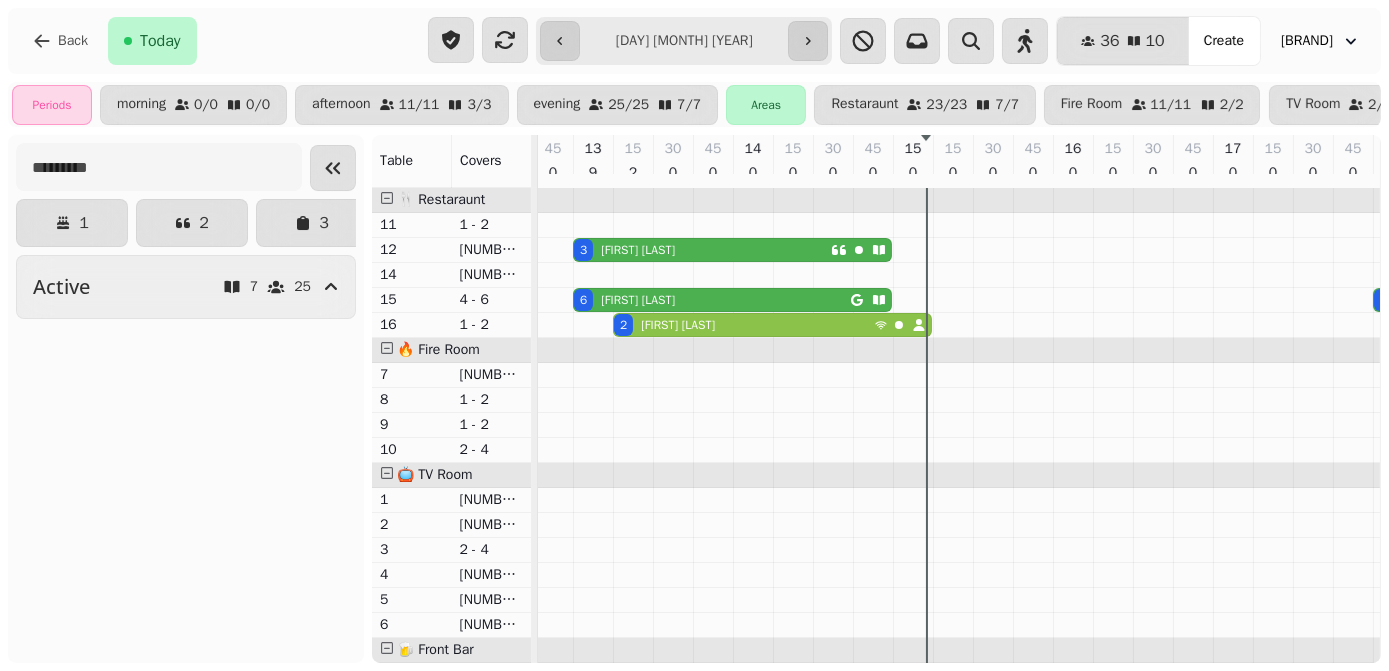 type on "**********" 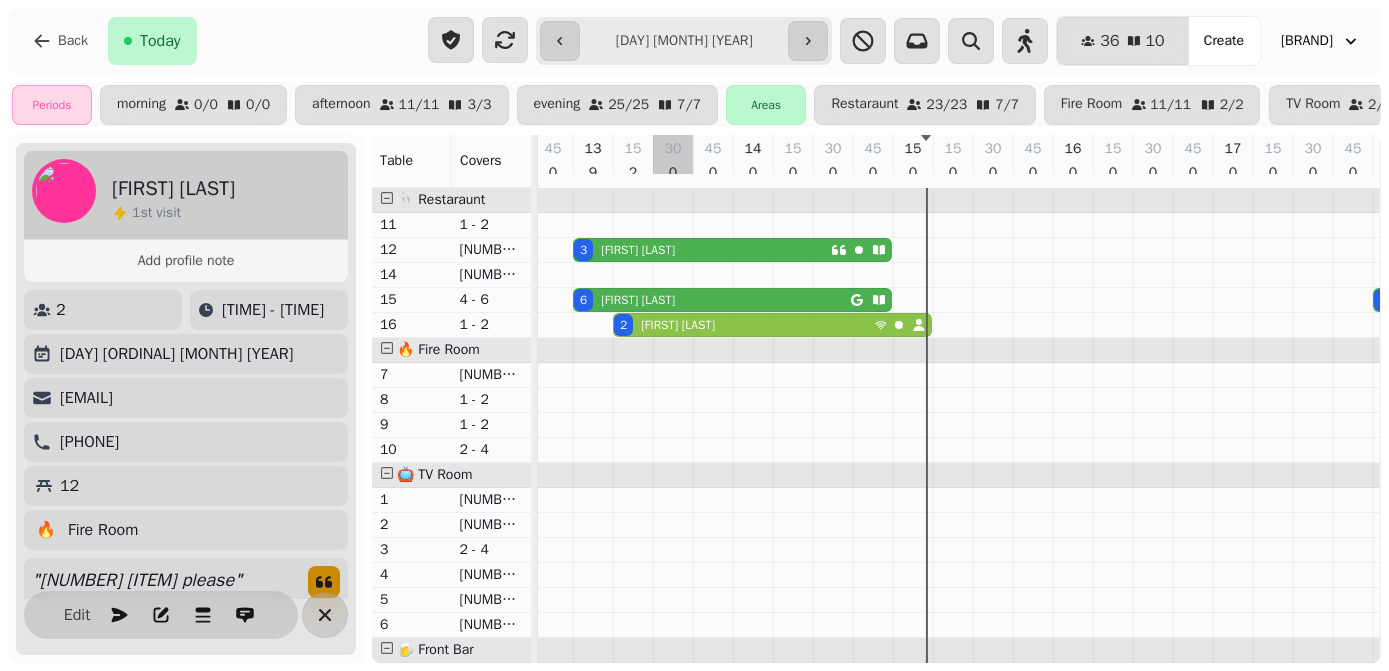 scroll, scrollTop: 0, scrollLeft: 170, axis: horizontal 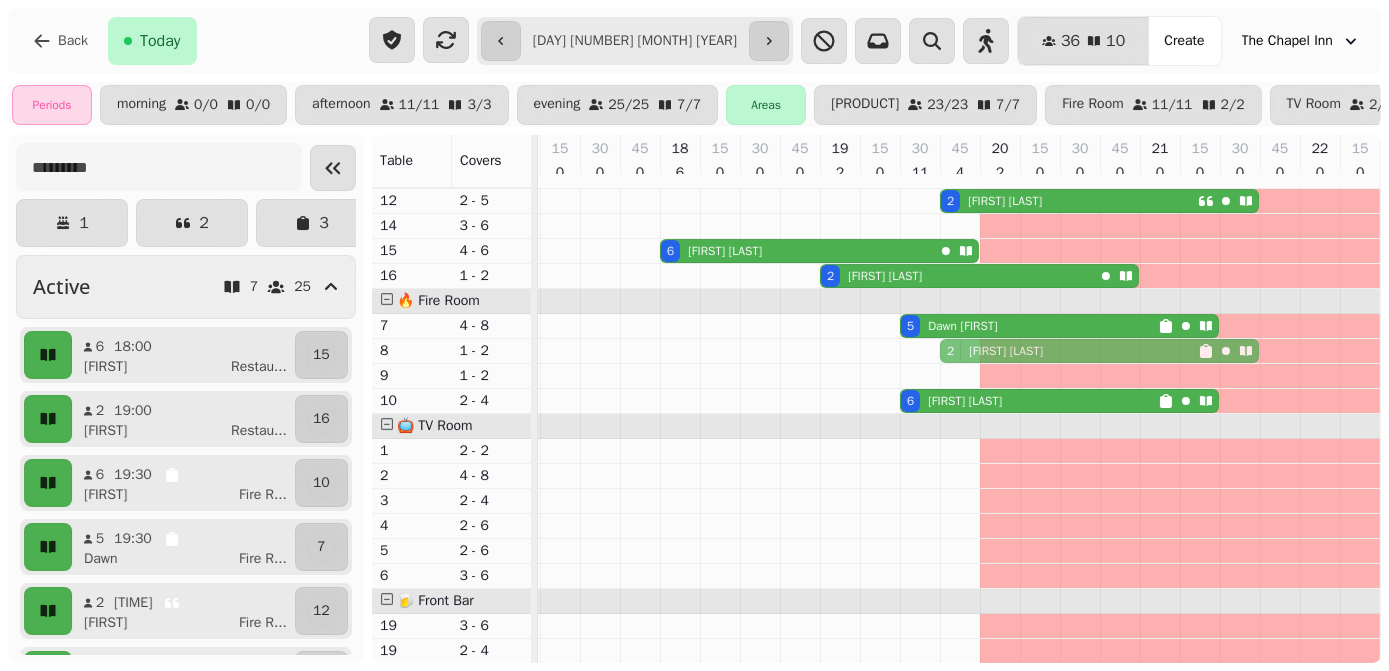 drag, startPoint x: 1044, startPoint y: 565, endPoint x: 1027, endPoint y: 342, distance: 223.64705 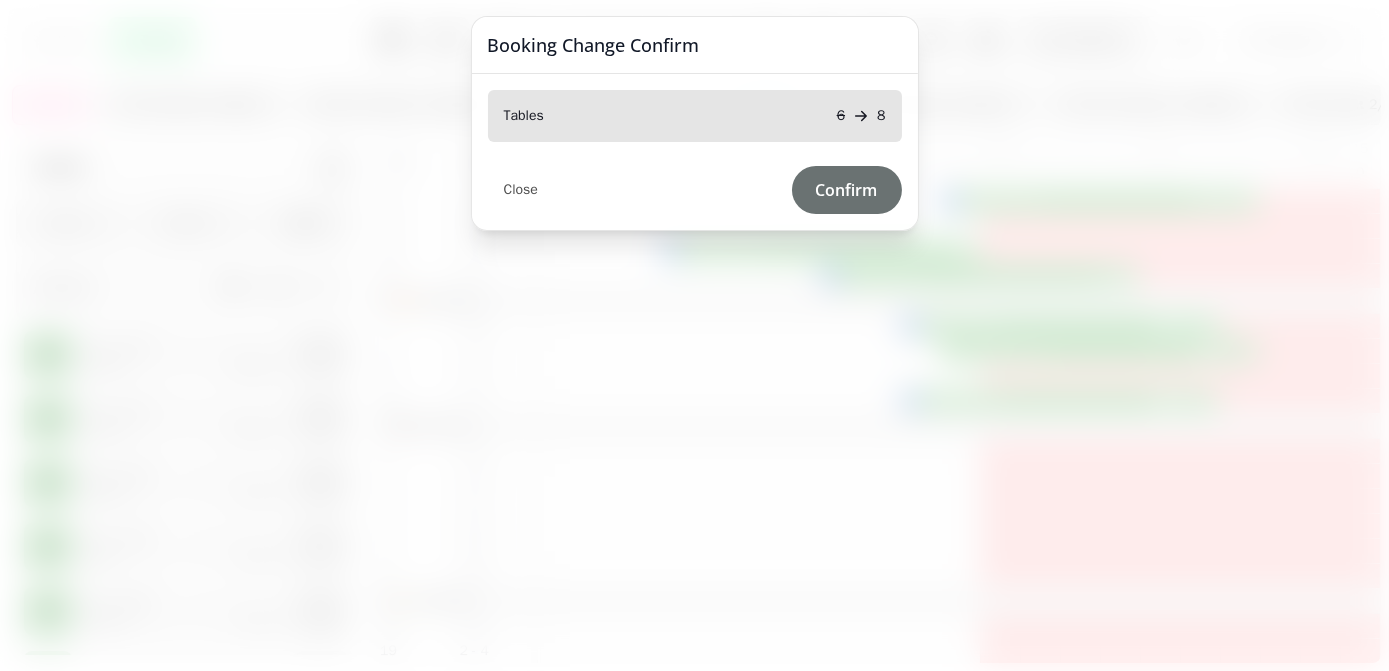 click on "Confirm" at bounding box center [847, 190] 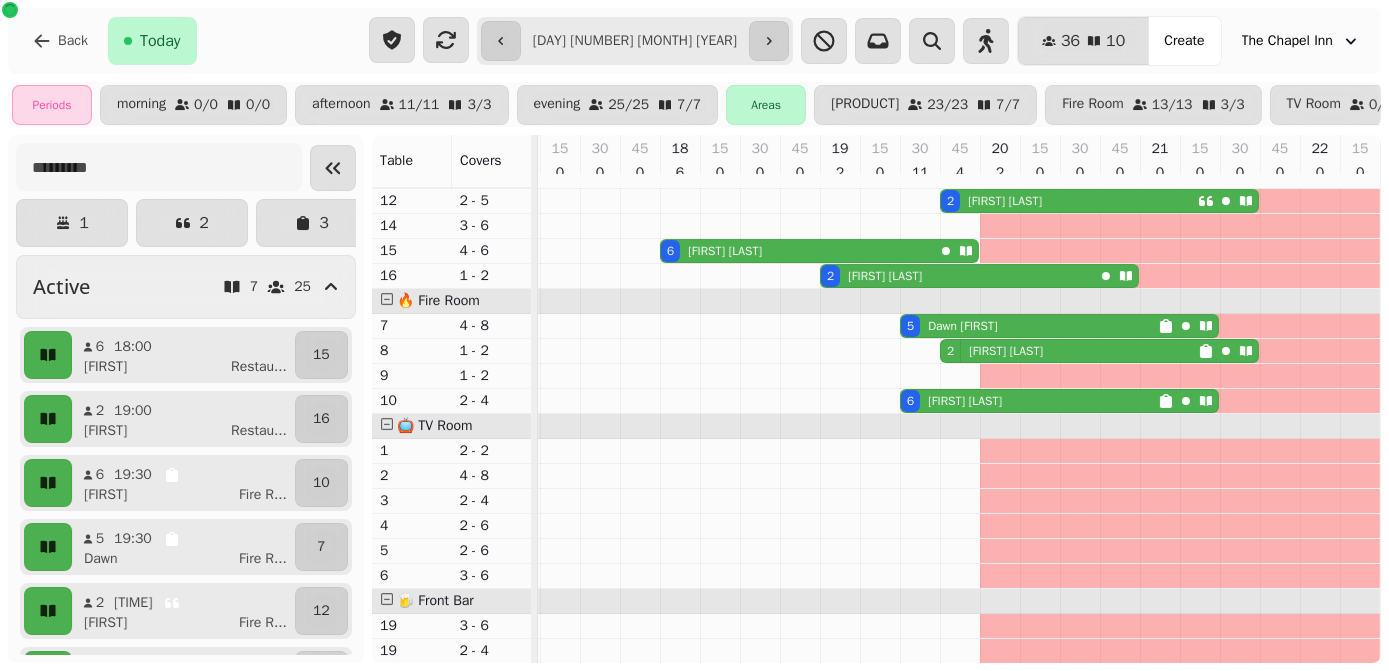 click on "[FIRST] [LAST]" at bounding box center (1006, 351) 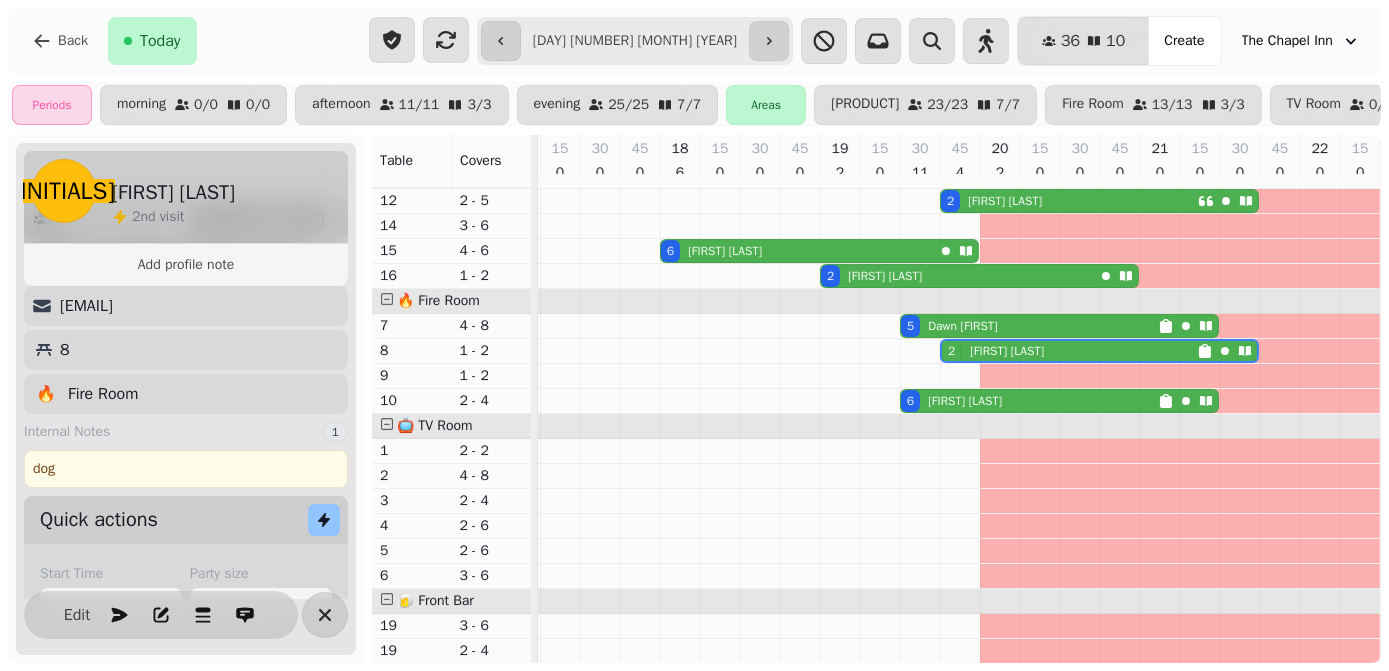 scroll, scrollTop: 0, scrollLeft: 0, axis: both 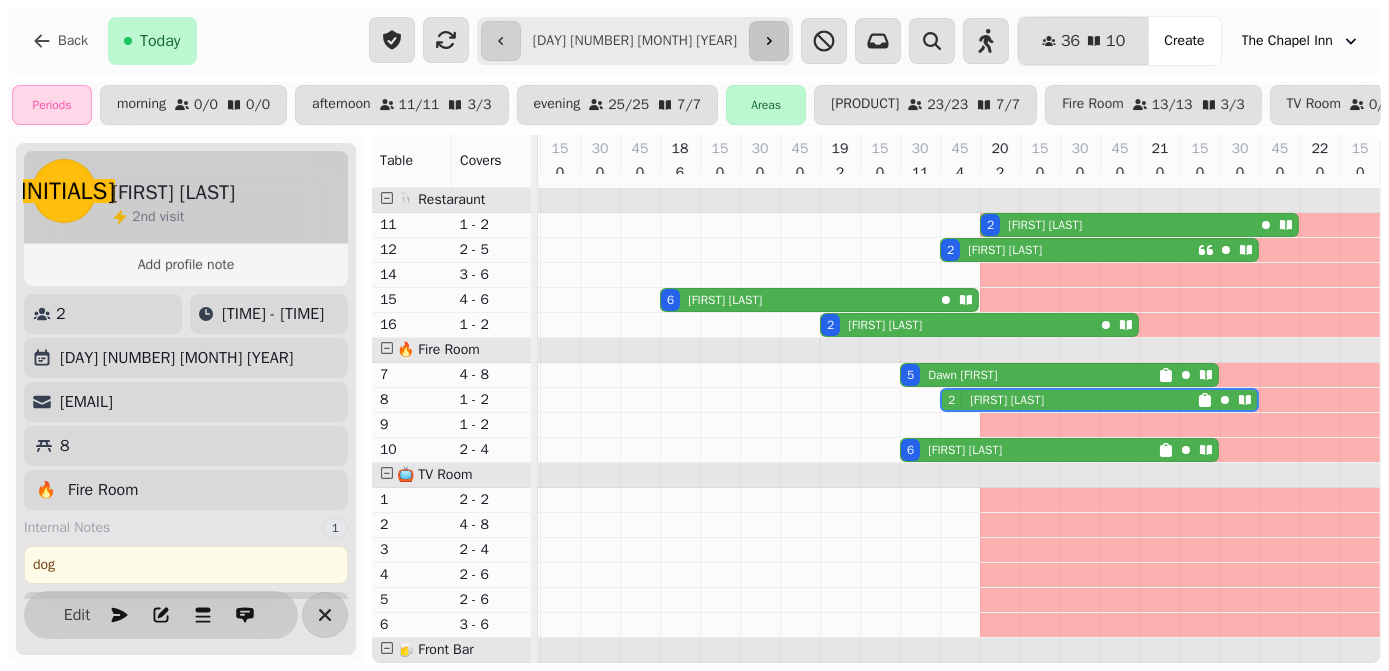 click 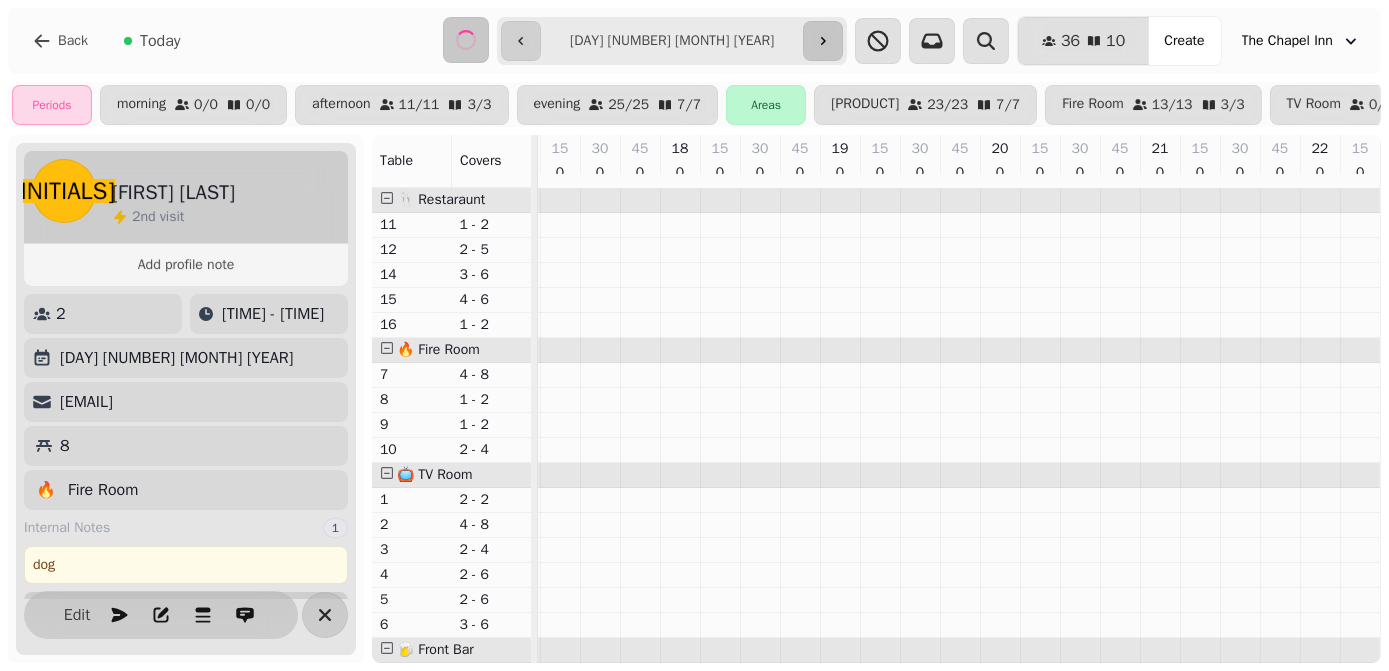scroll, scrollTop: 0, scrollLeft: 272, axis: horizontal 